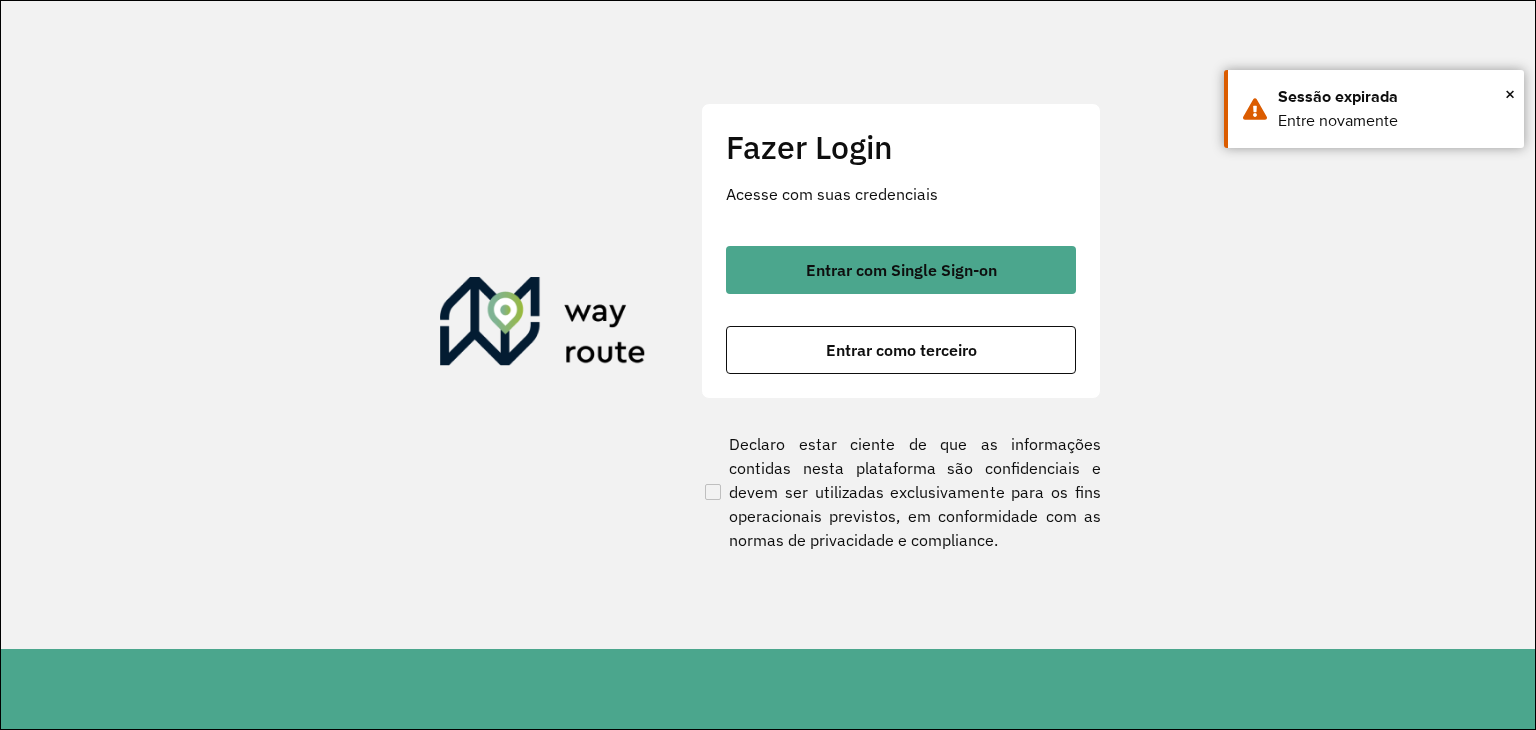 scroll, scrollTop: 0, scrollLeft: 0, axis: both 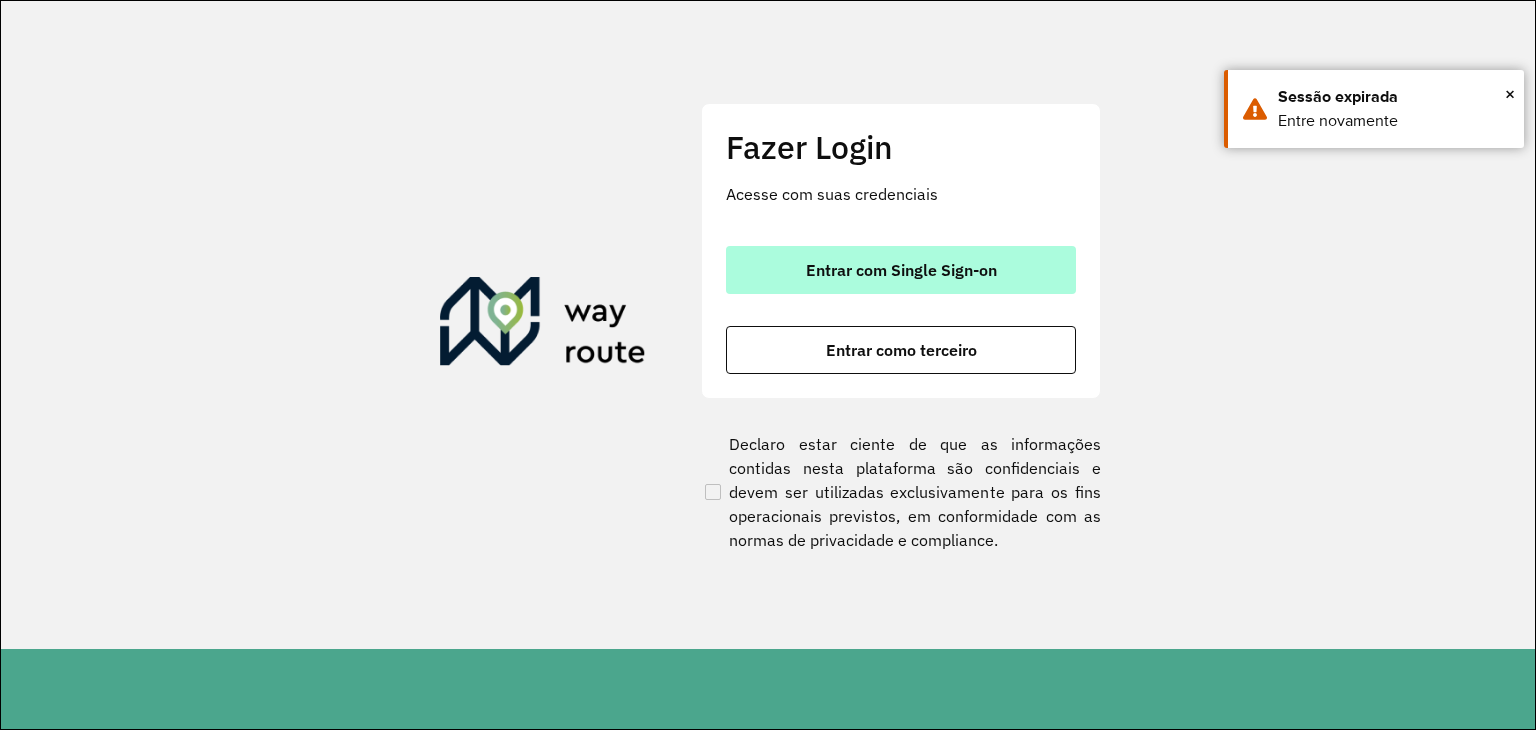 click on "Entrar com Single Sign-on" at bounding box center (901, 270) 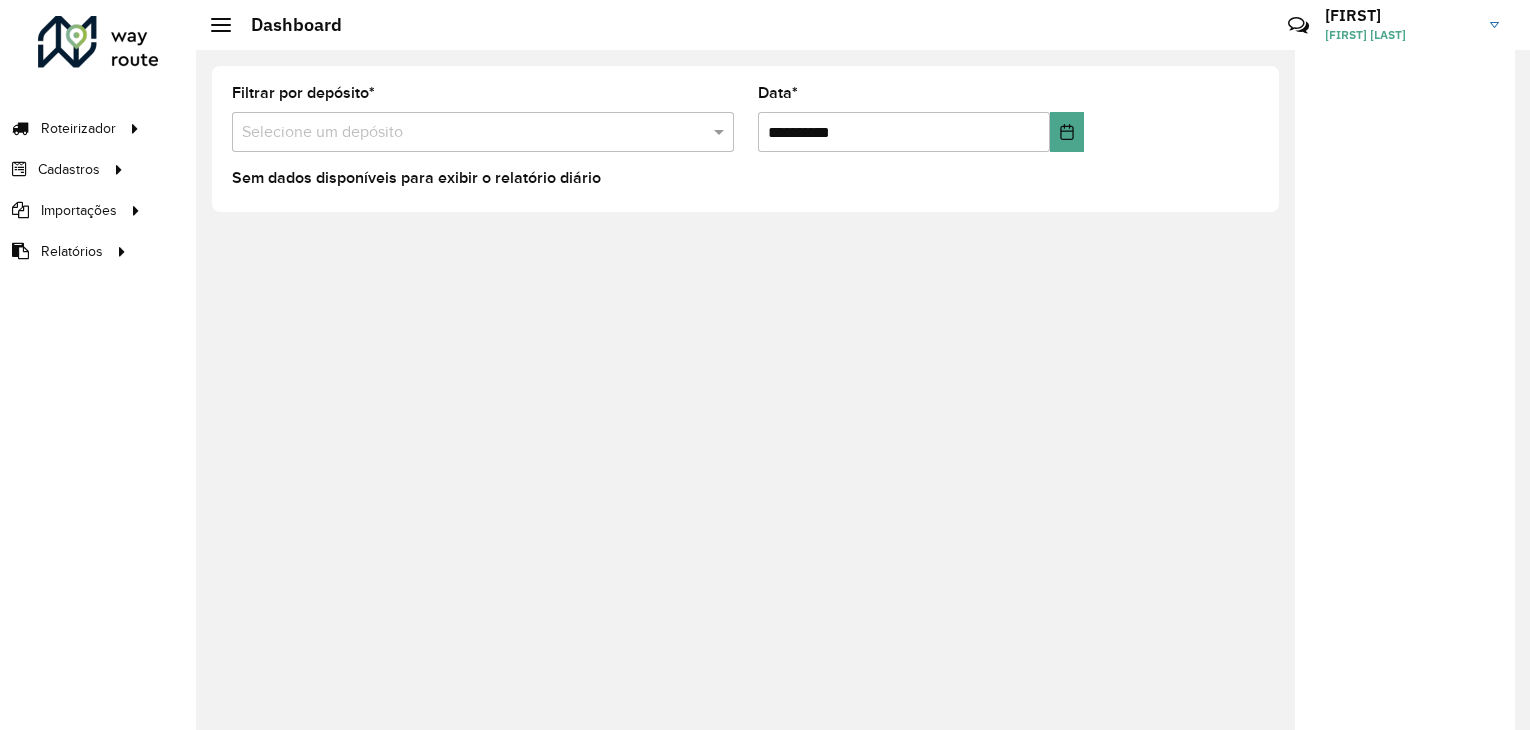 scroll, scrollTop: 0, scrollLeft: 0, axis: both 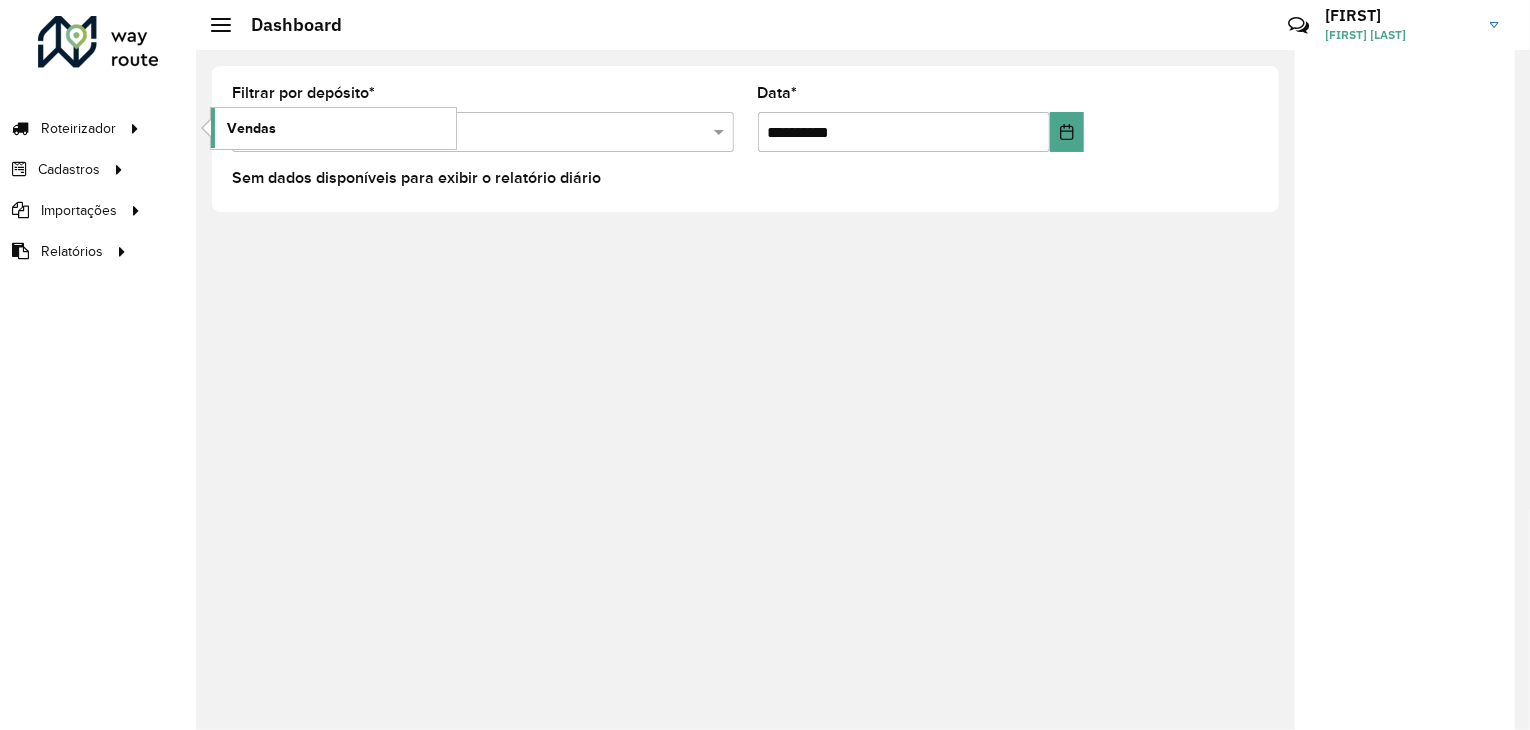 click on "Vendas" 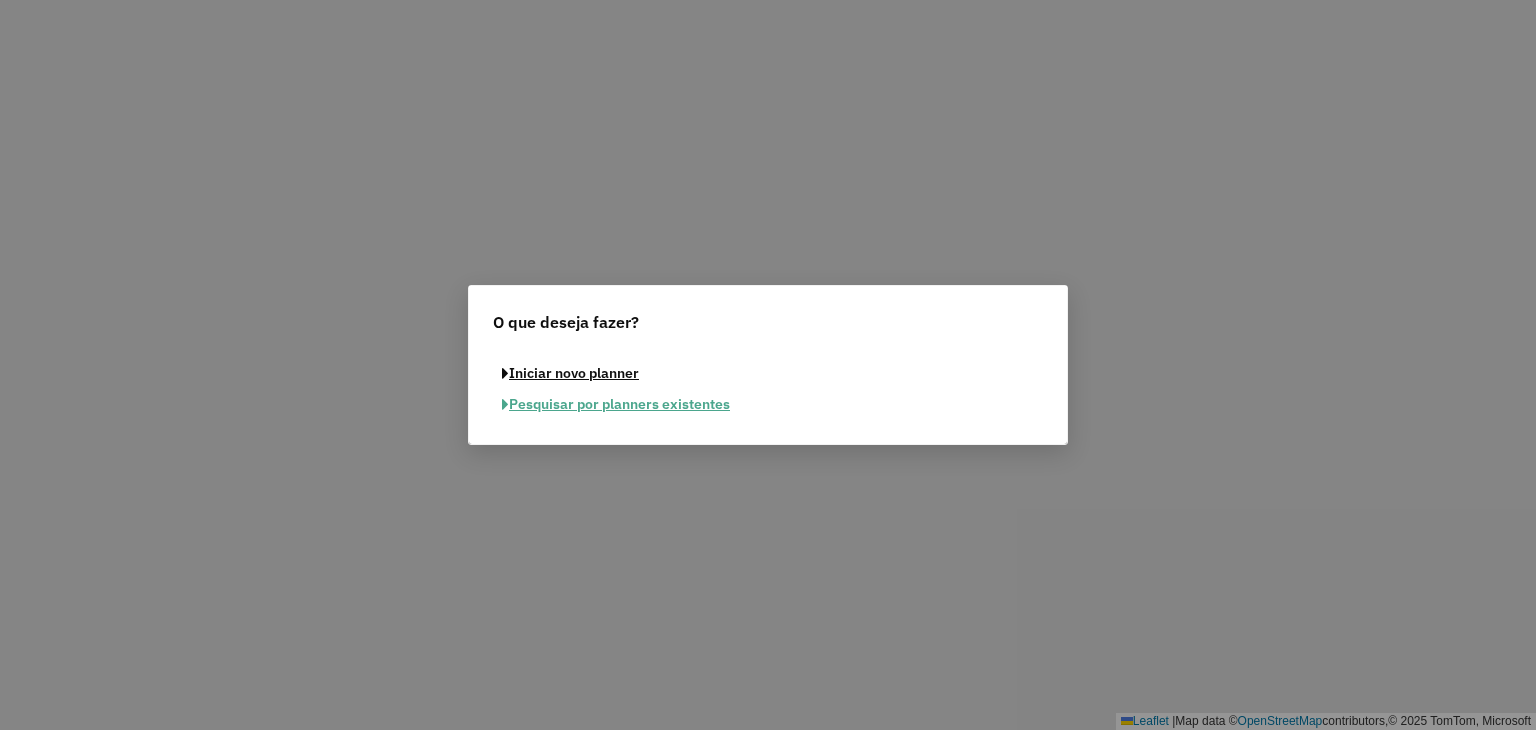 scroll, scrollTop: 0, scrollLeft: 0, axis: both 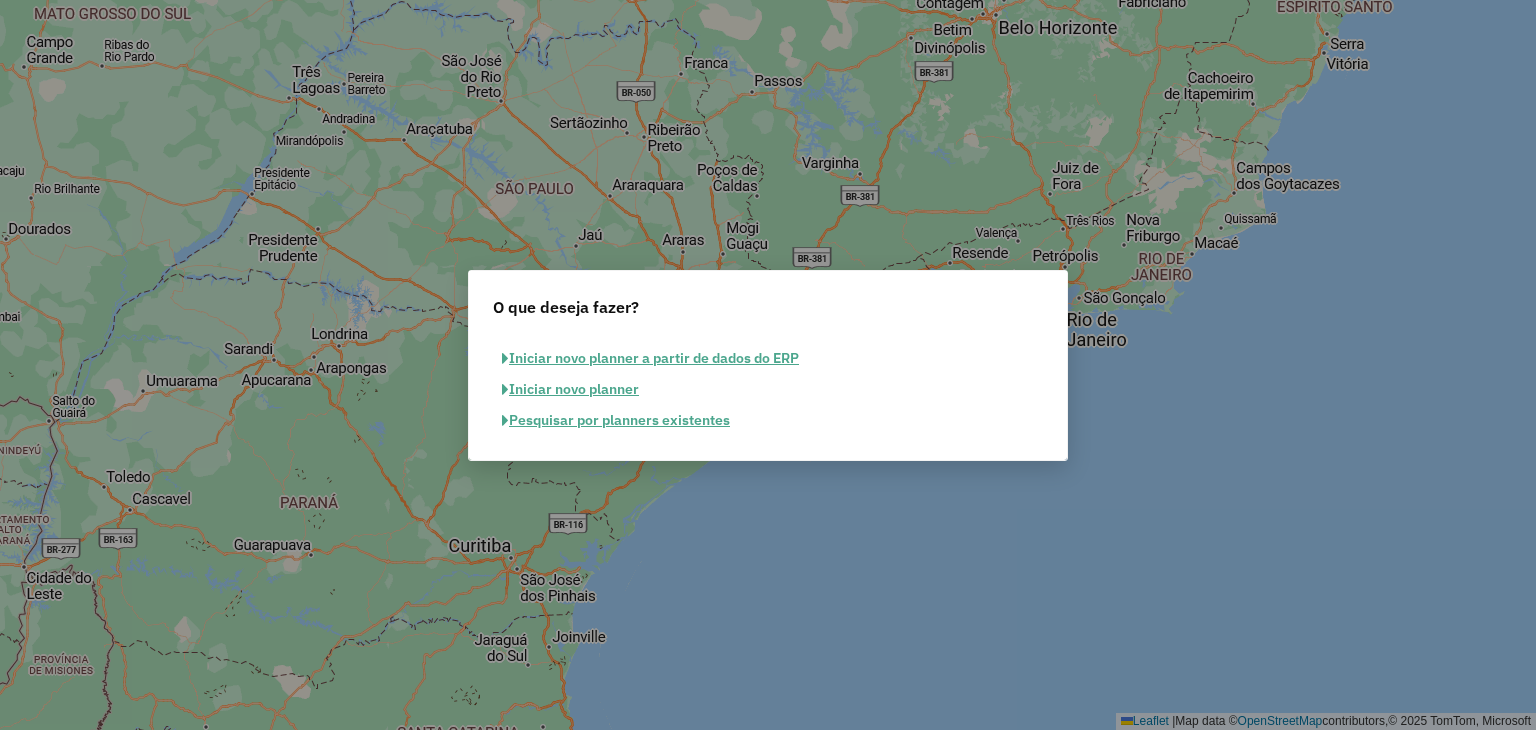click on "Pesquisar por planners existentes" 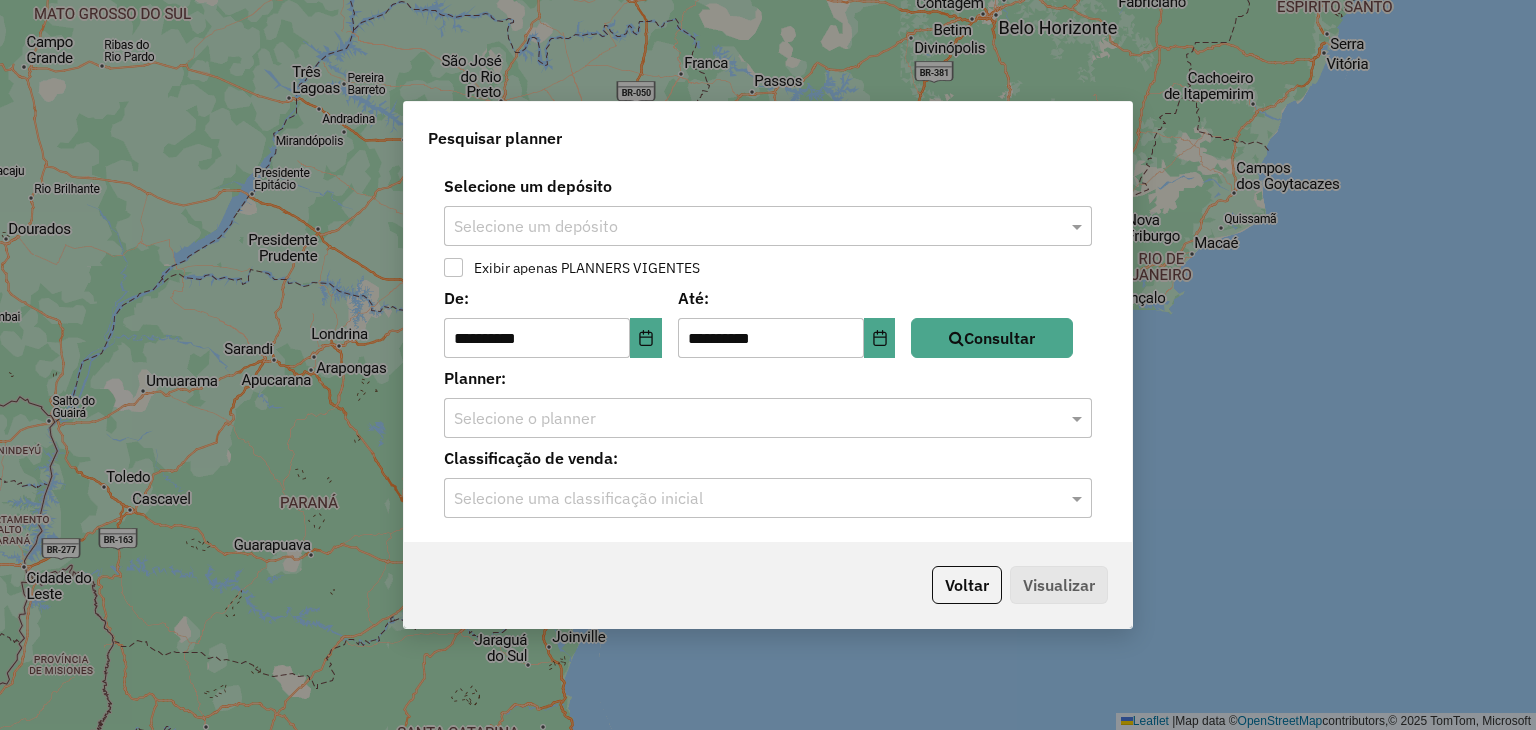 click 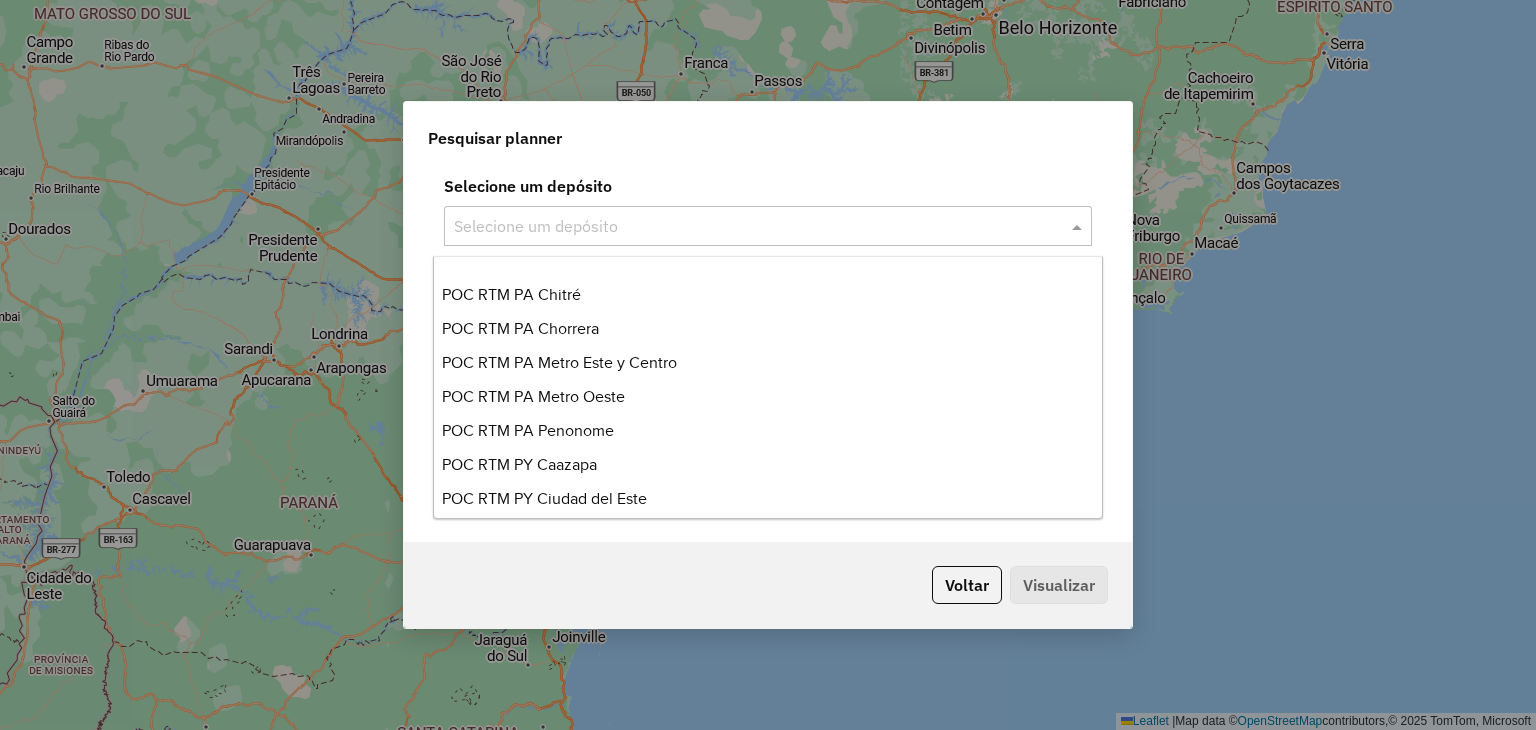 scroll, scrollTop: 309, scrollLeft: 0, axis: vertical 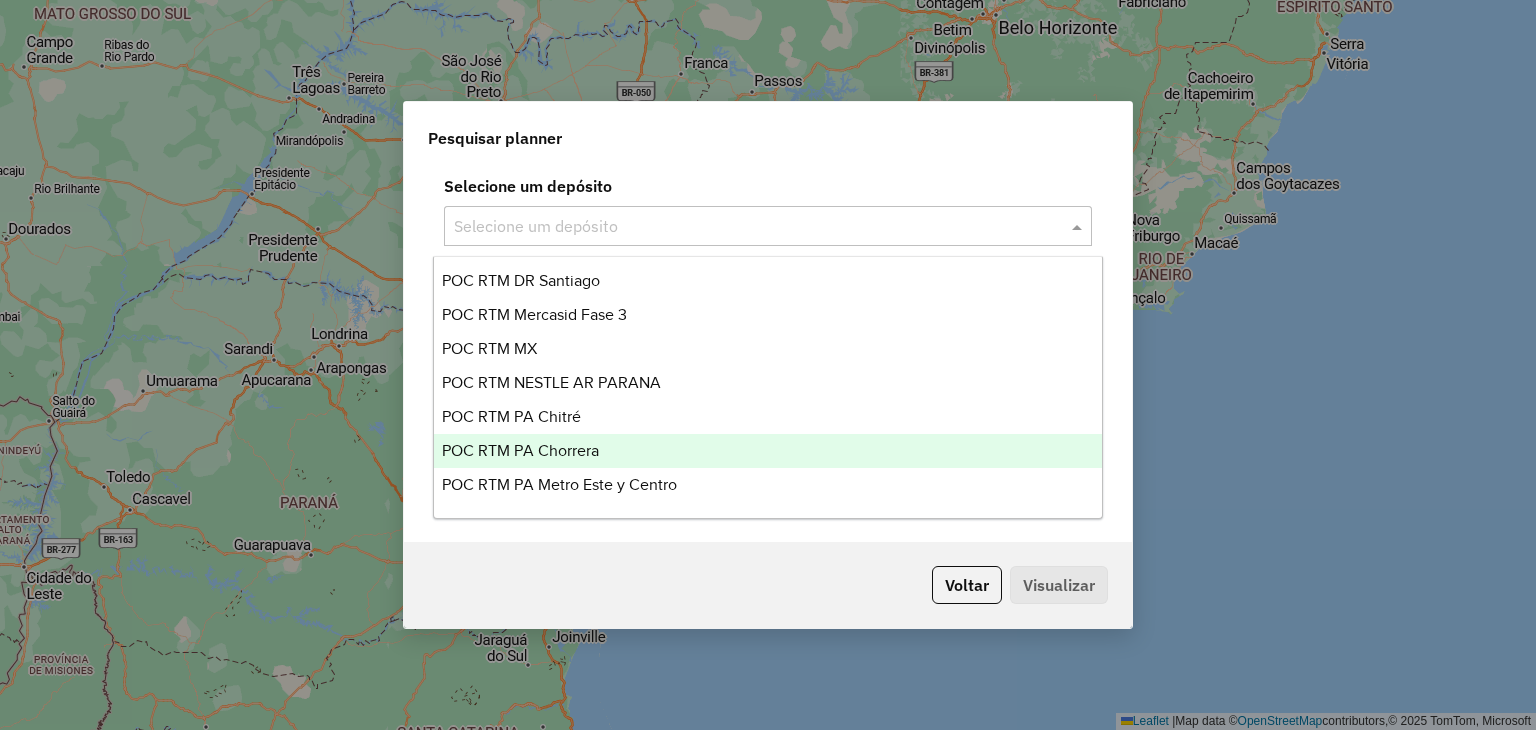 click on "POC RTM PA Chorrera" at bounding box center (768, 451) 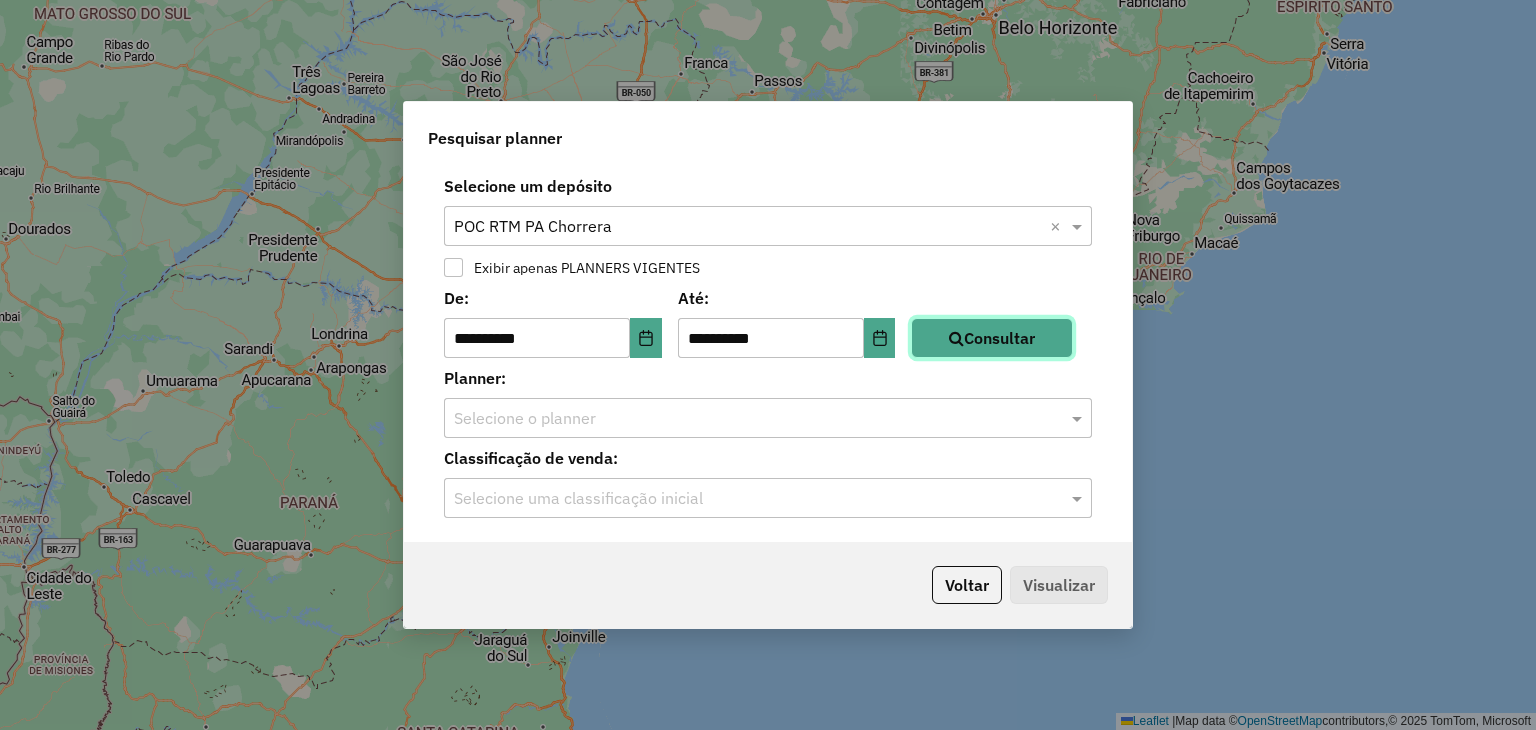 click on "Consultar" 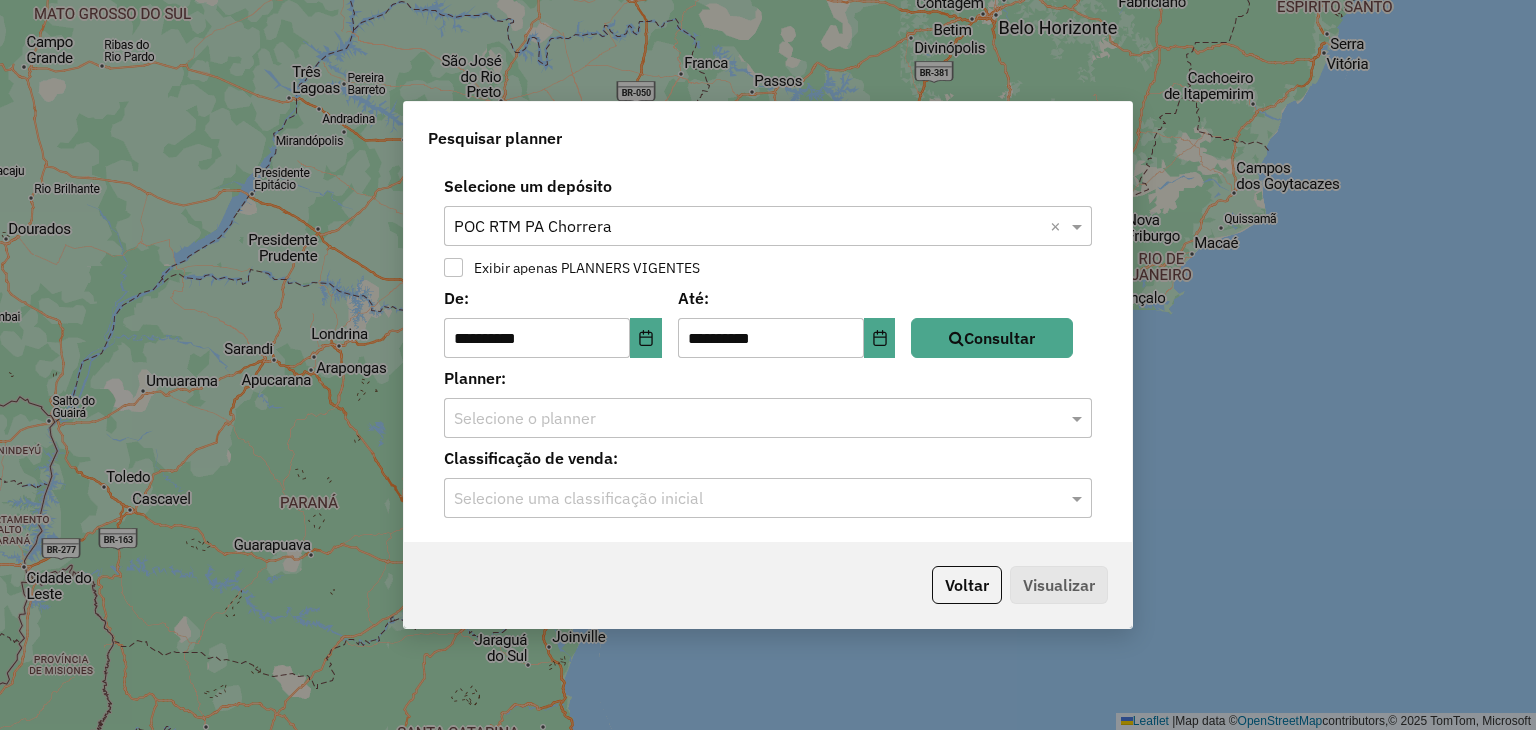click 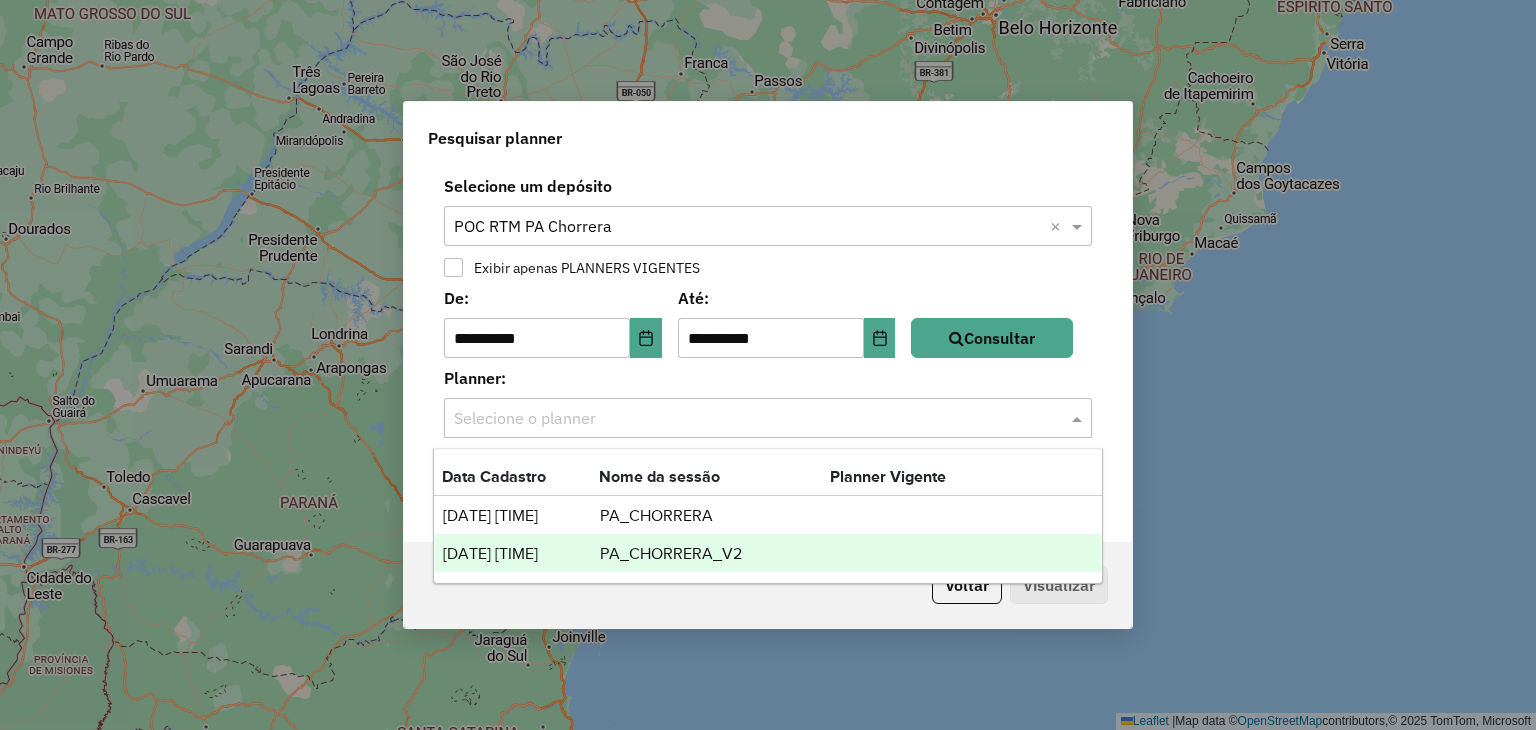 click on "PA_CHORRERA_V2" at bounding box center [714, 554] 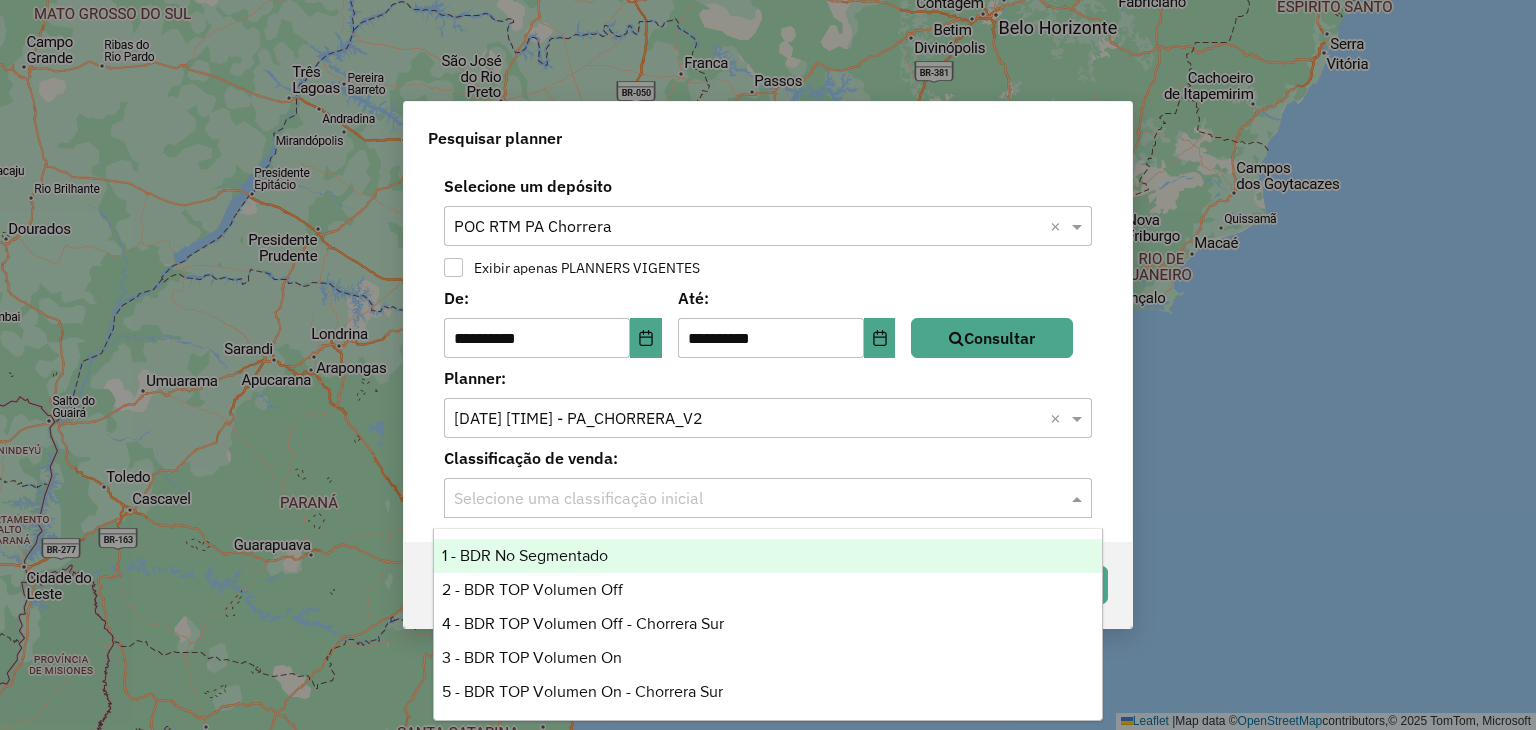 click 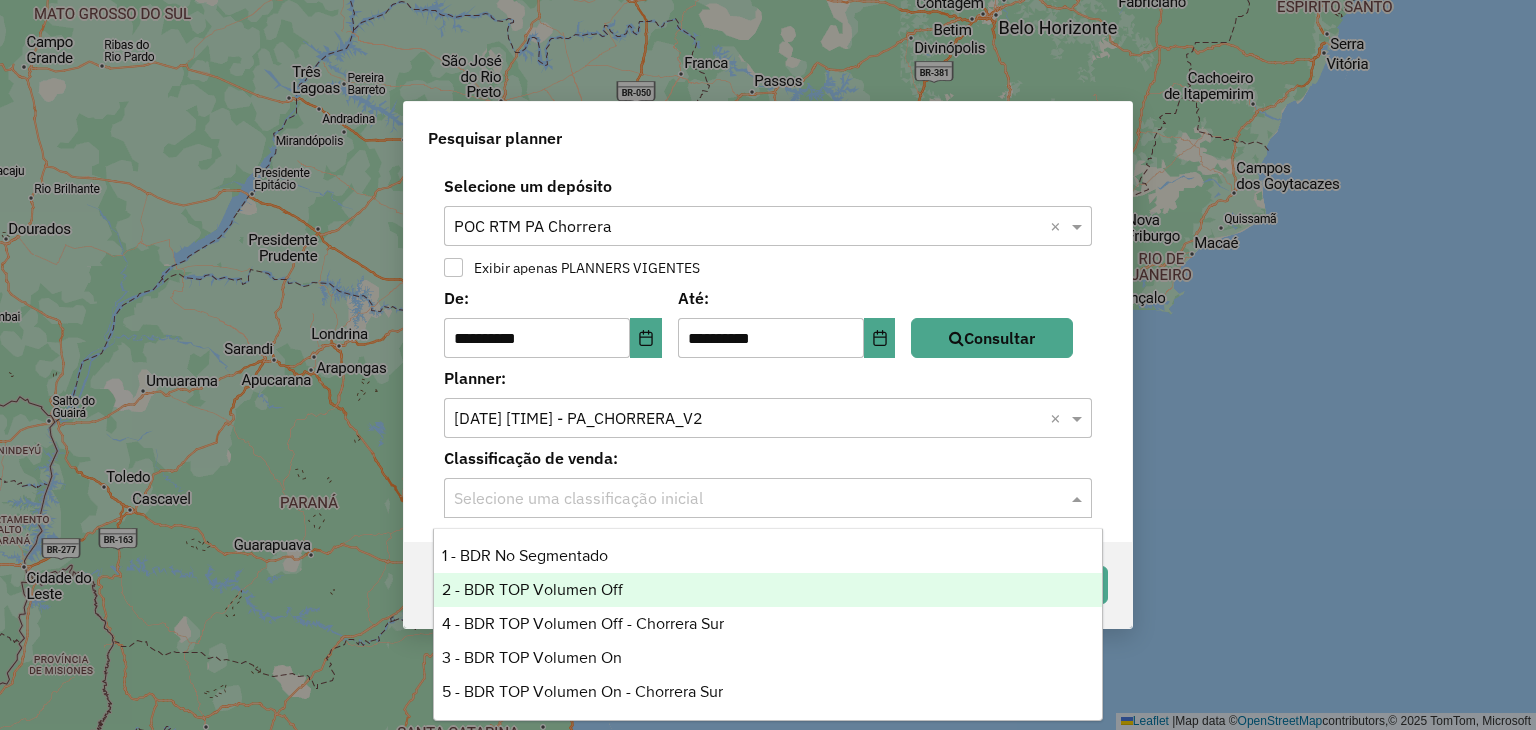 click on "2 - BDR TOP Volumen Off" at bounding box center [768, 590] 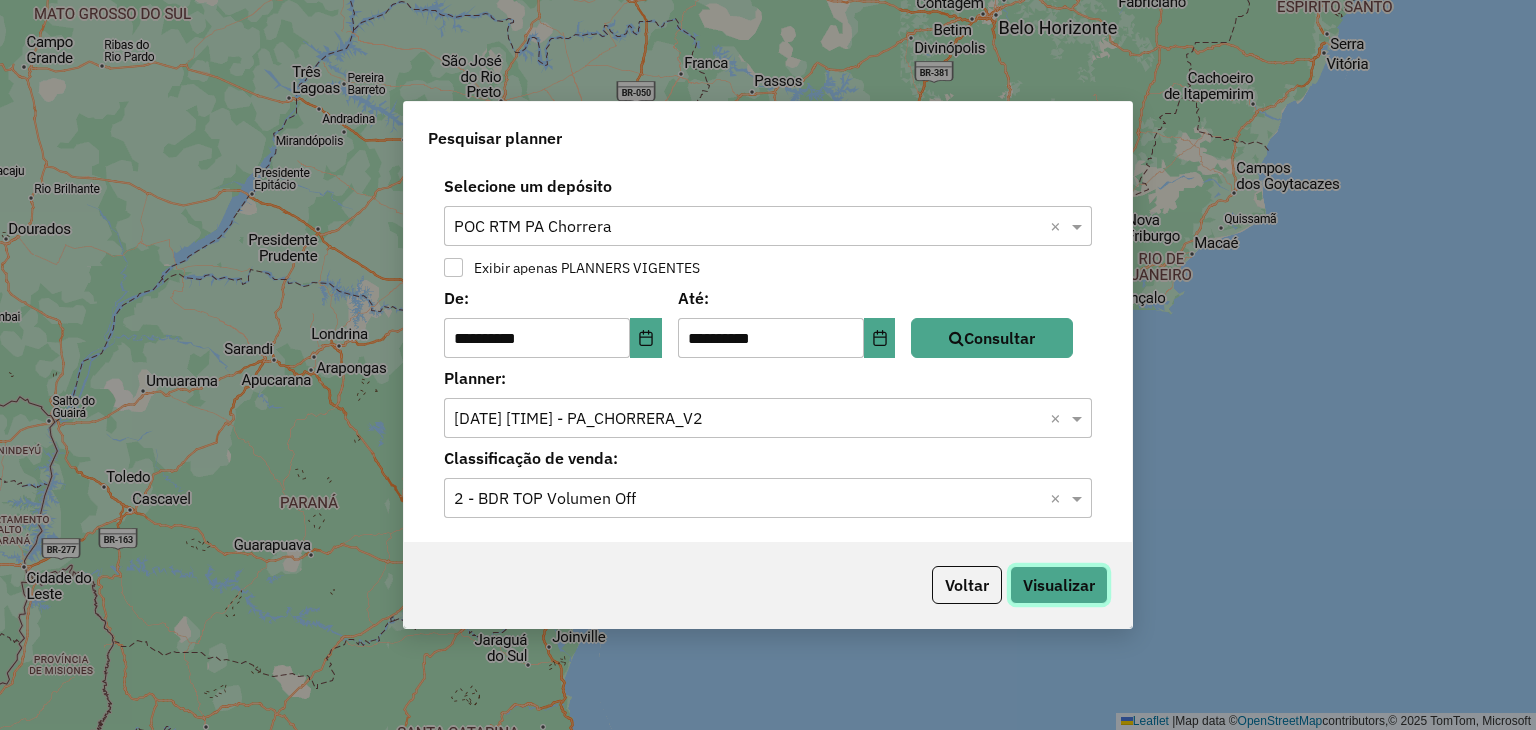 click on "Visualizar" 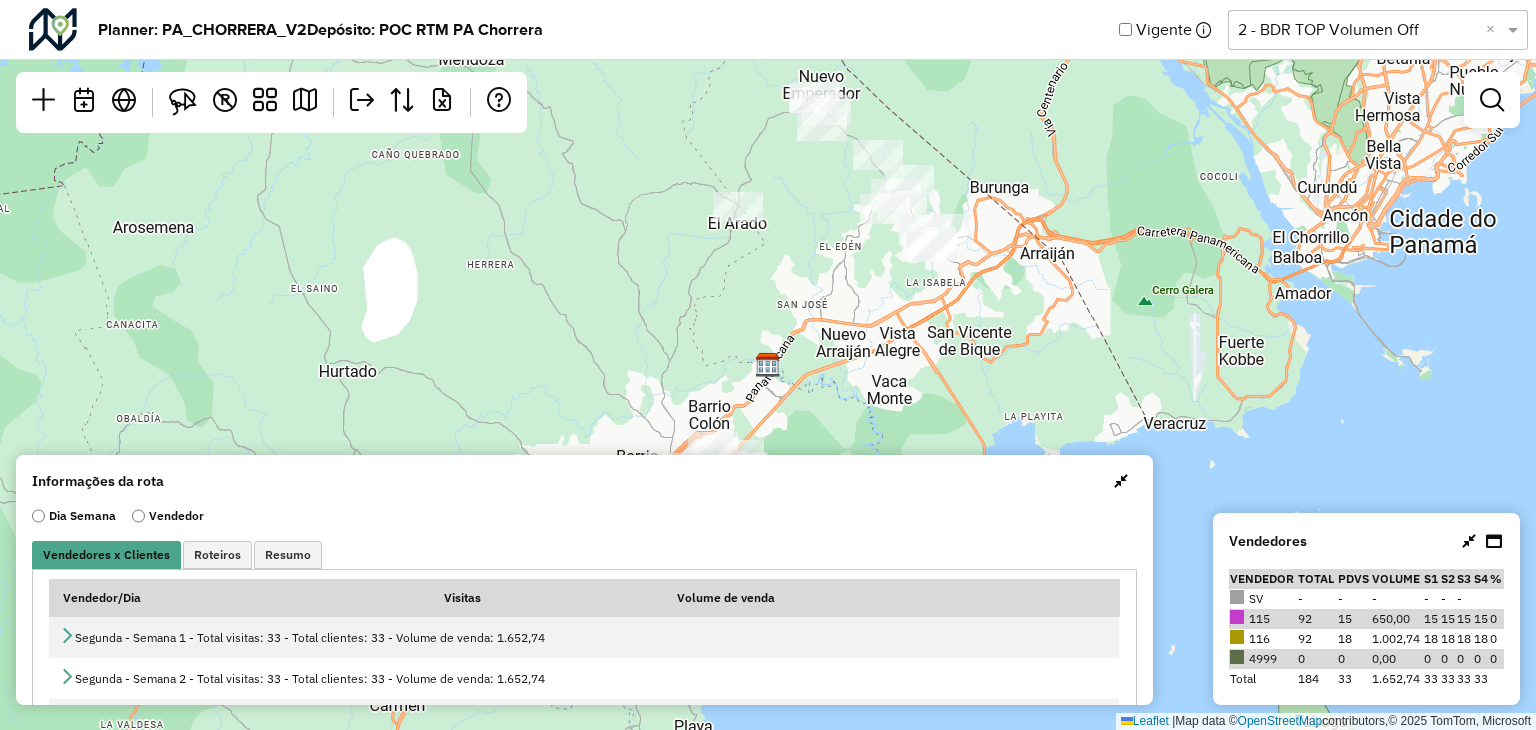 click at bounding box center (1121, 481) 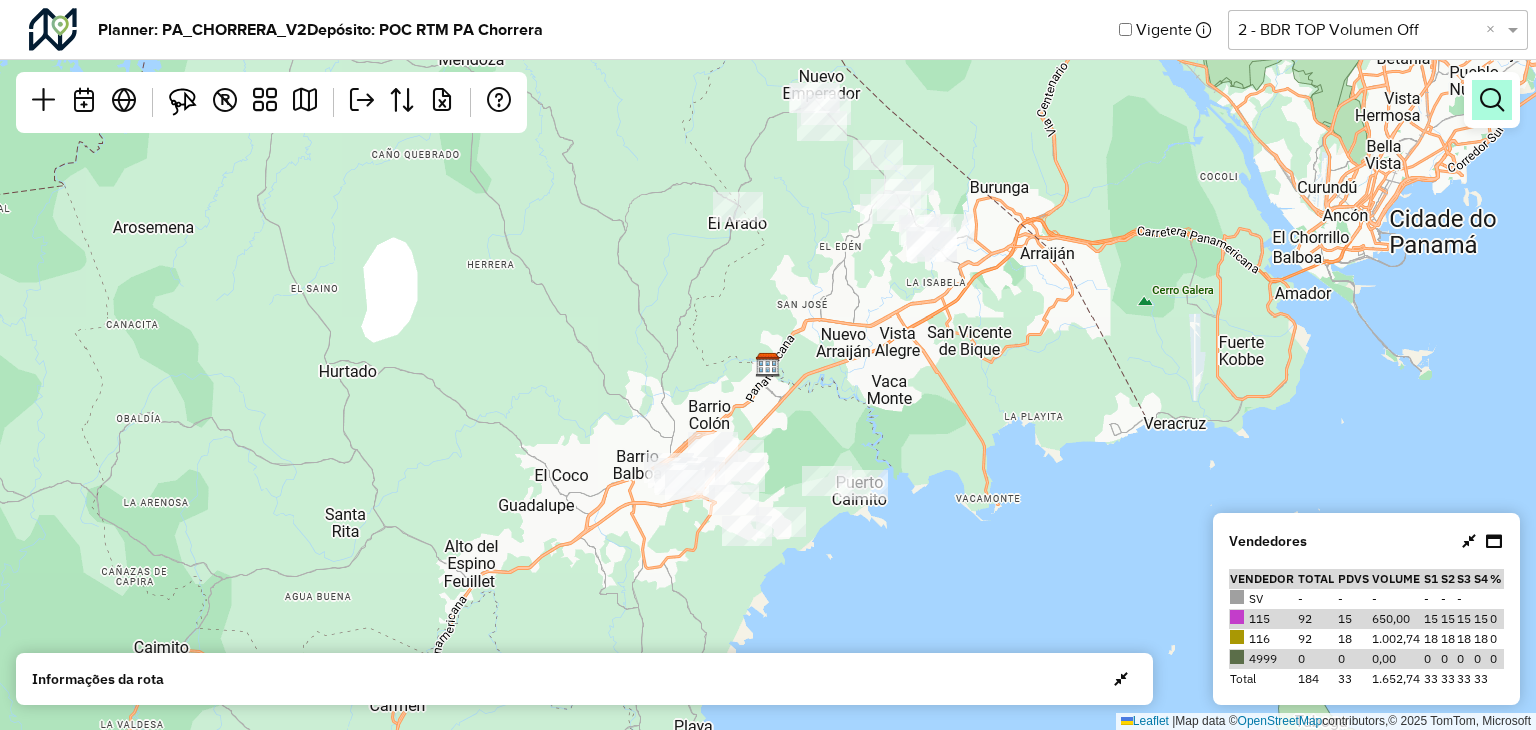 click at bounding box center (1492, 100) 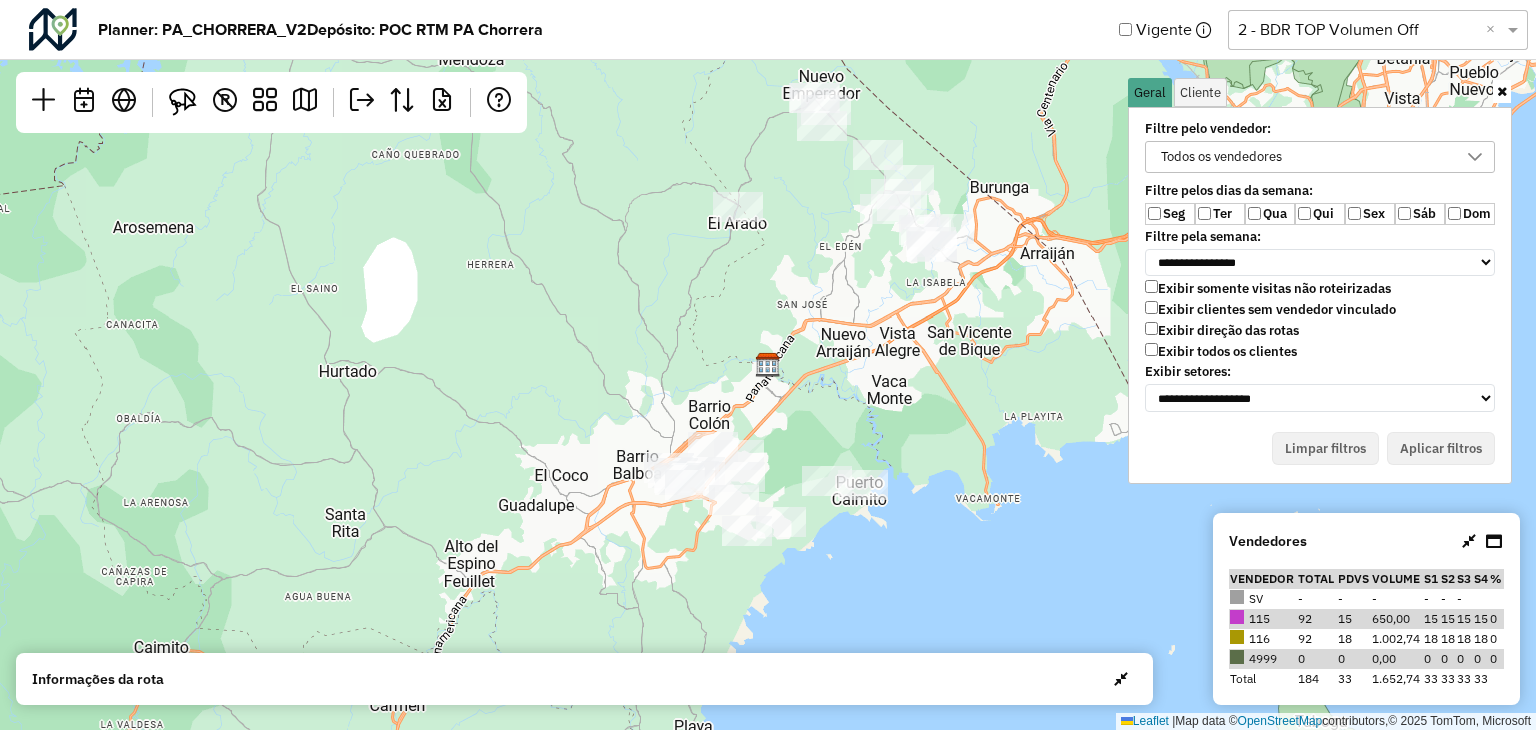 click on "Exibir todos os clientes" at bounding box center [1221, 351] 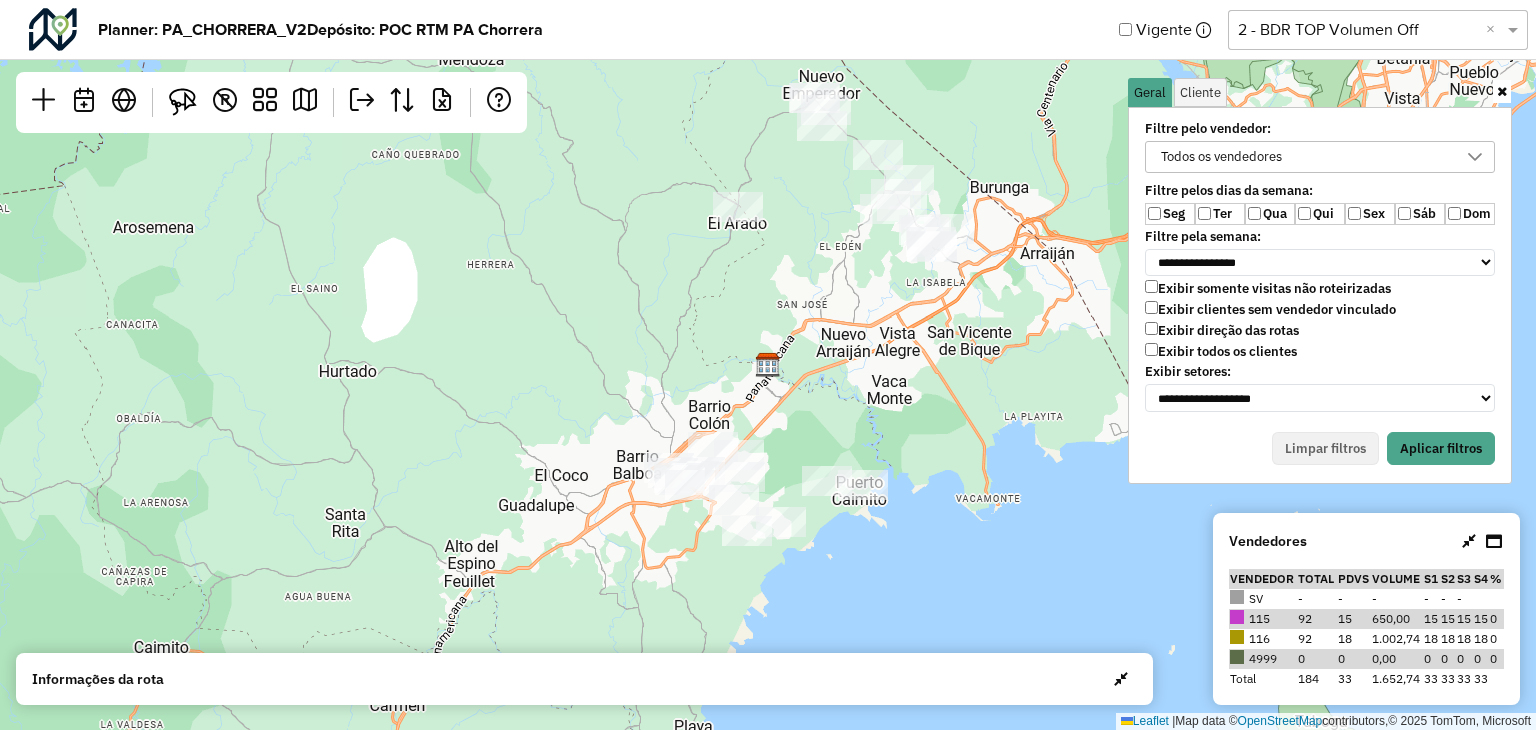 click on "Qua" at bounding box center [1270, 214] 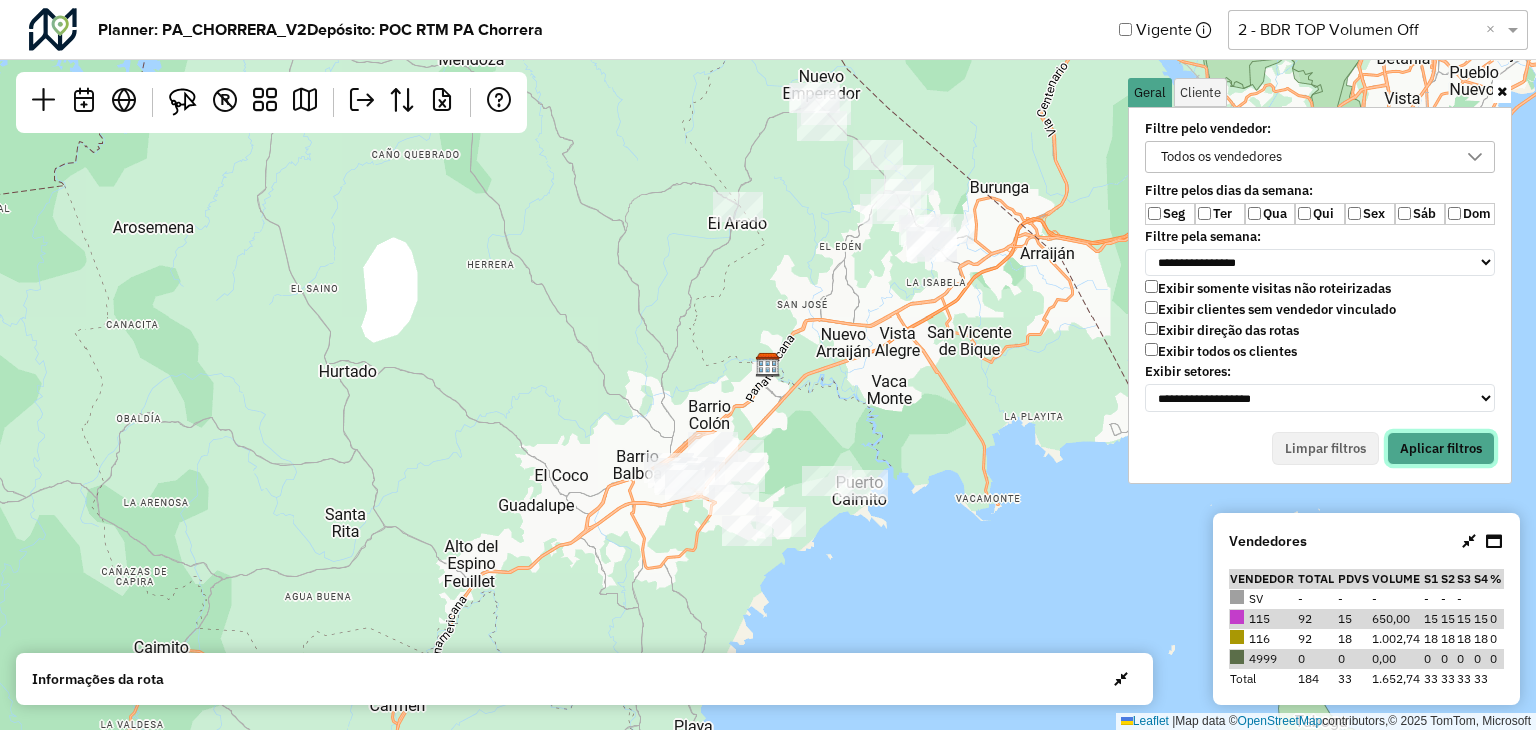 drag, startPoint x: 1434, startPoint y: 450, endPoint x: 1402, endPoint y: 463, distance: 34.539833 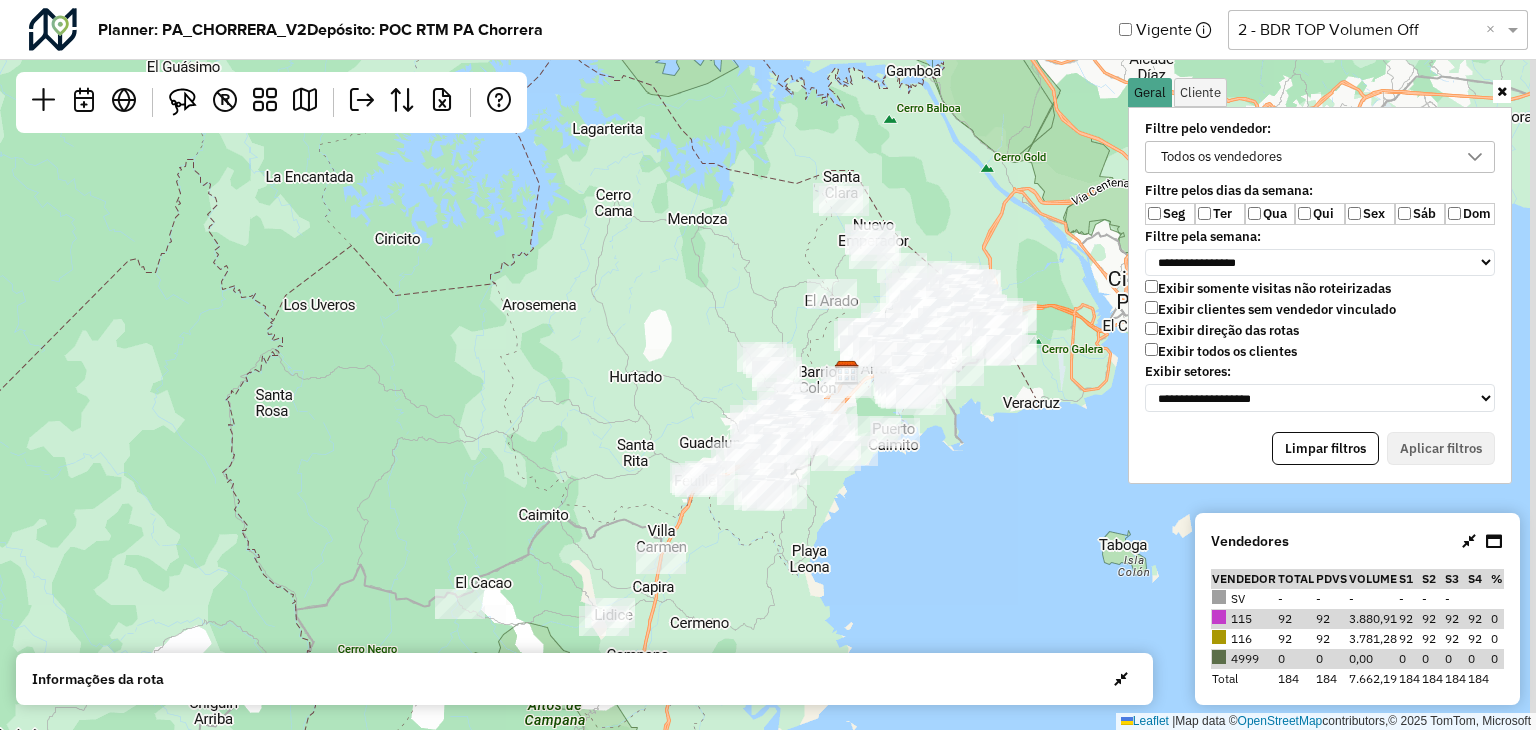 drag, startPoint x: 1049, startPoint y: 457, endPoint x: 1007, endPoint y: 393, distance: 76.55064 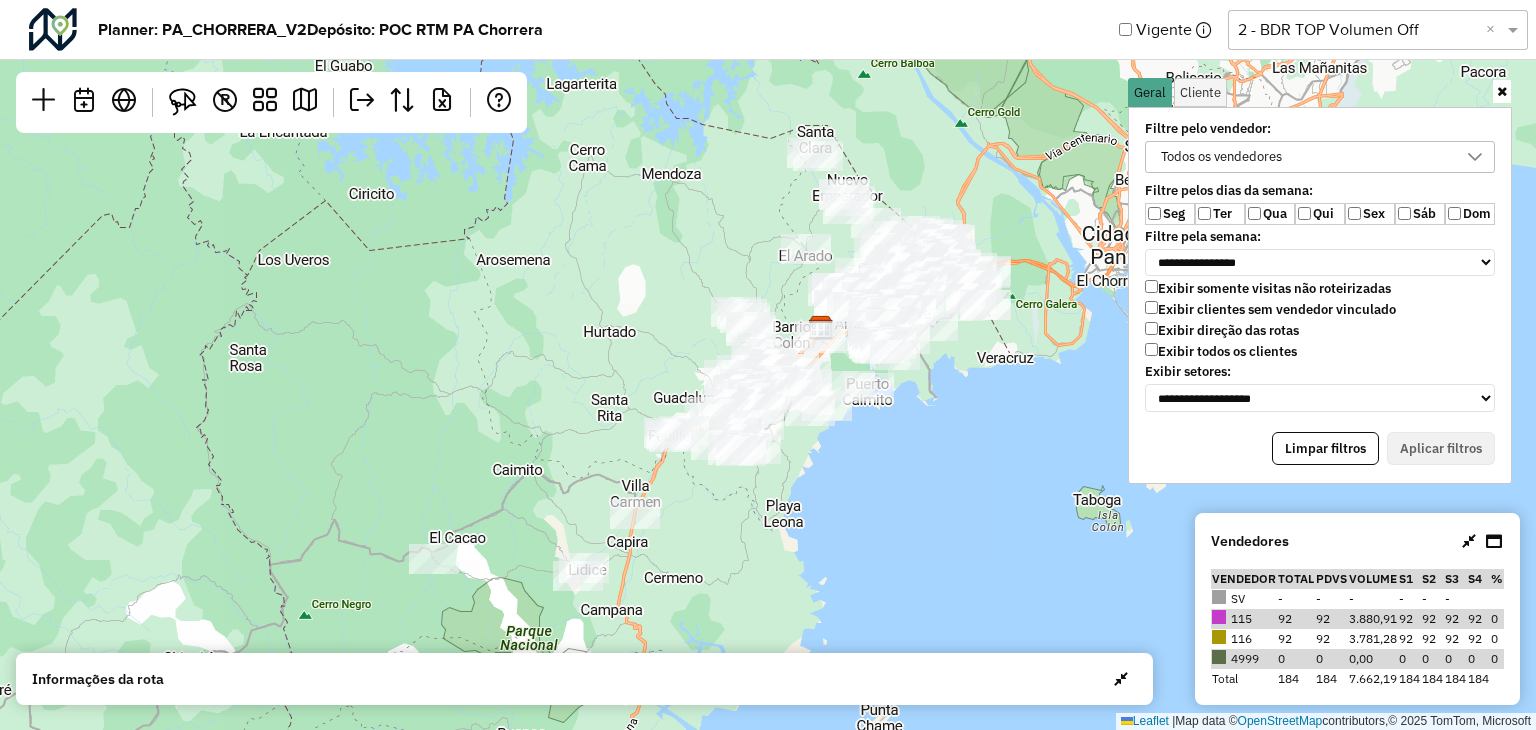 click on "Leaflet   |  Map data ©  OpenStreetMap  contributors,© 2025 TomTom, Microsoft" 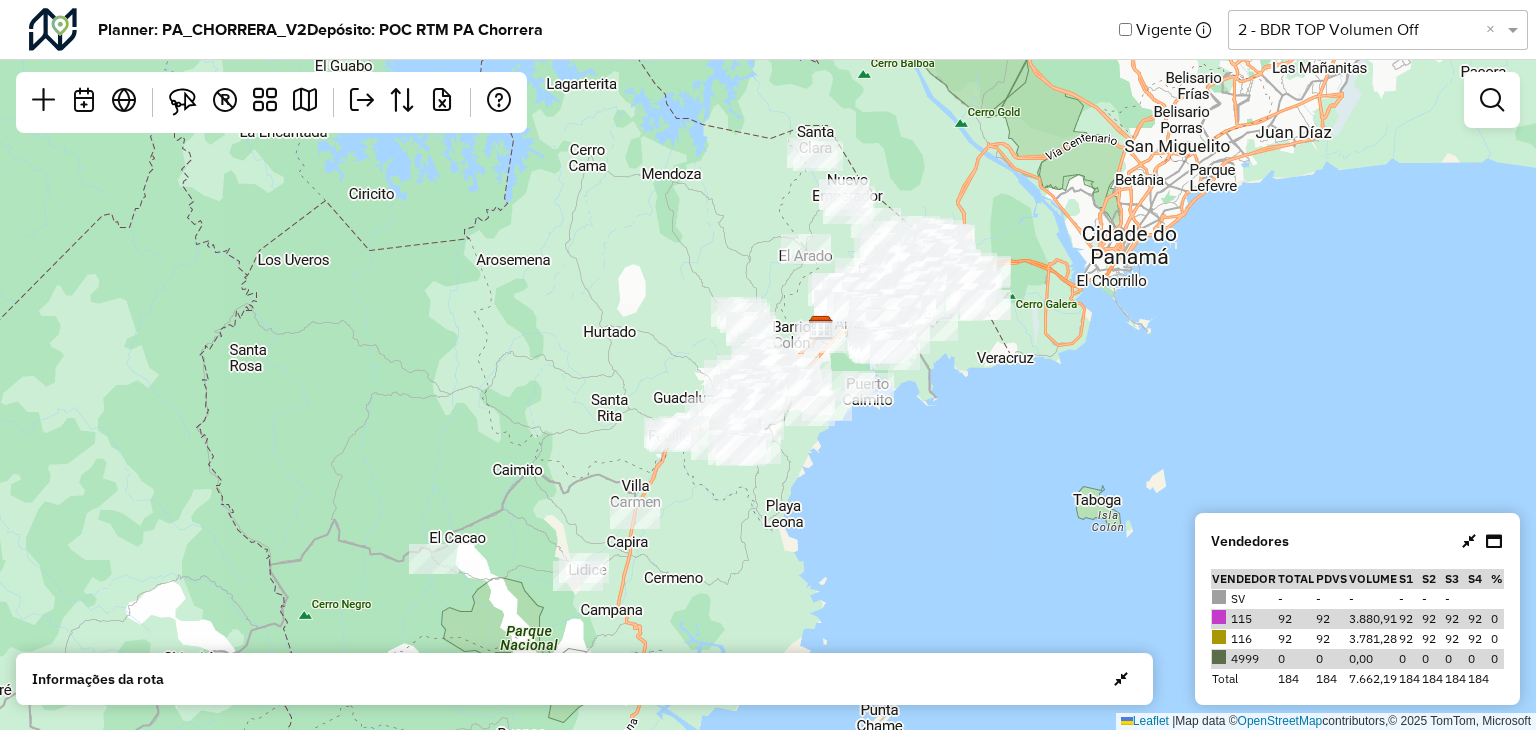 click on "Leaflet   |  Map data ©  OpenStreetMap  contributors,© 2025 TomTom, Microsoft" 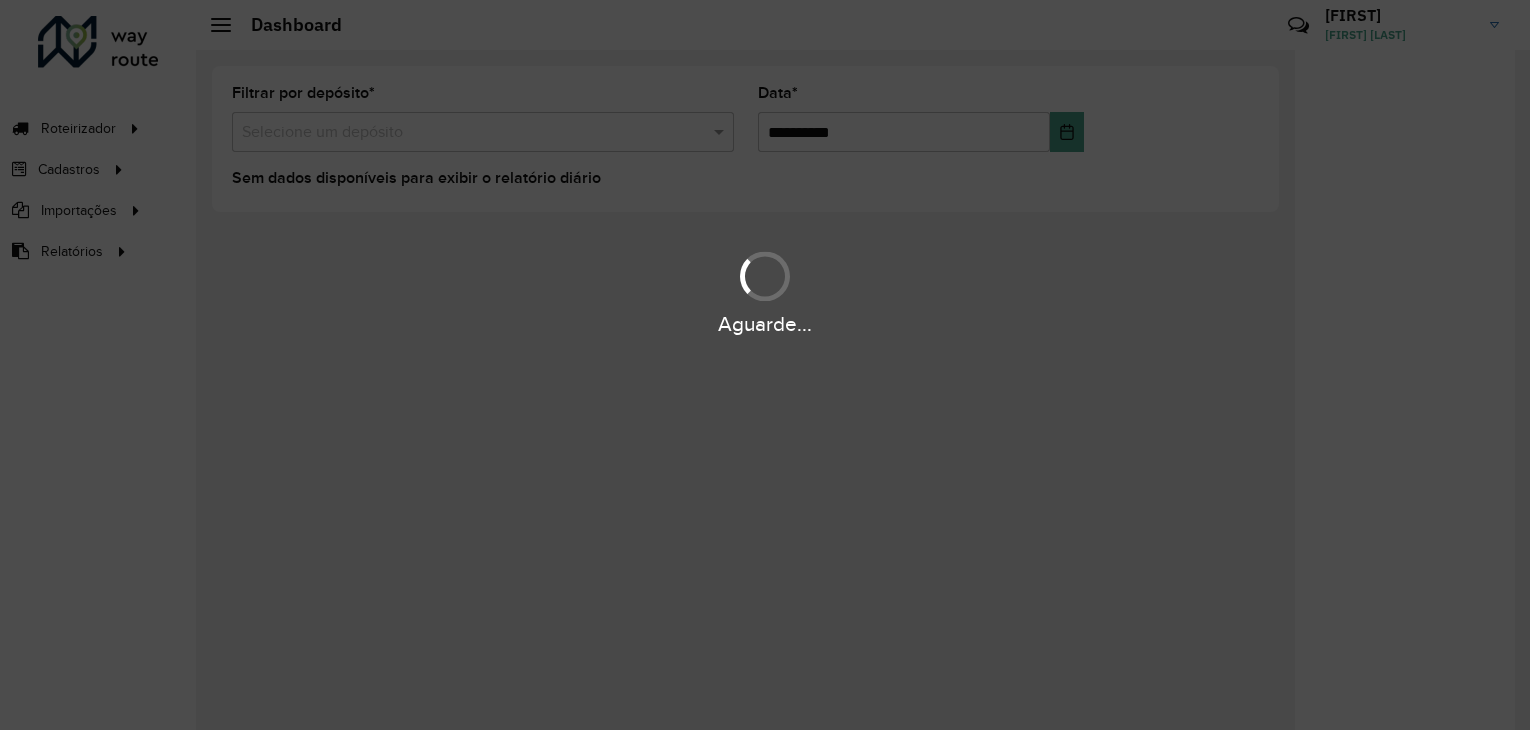 scroll, scrollTop: 0, scrollLeft: 0, axis: both 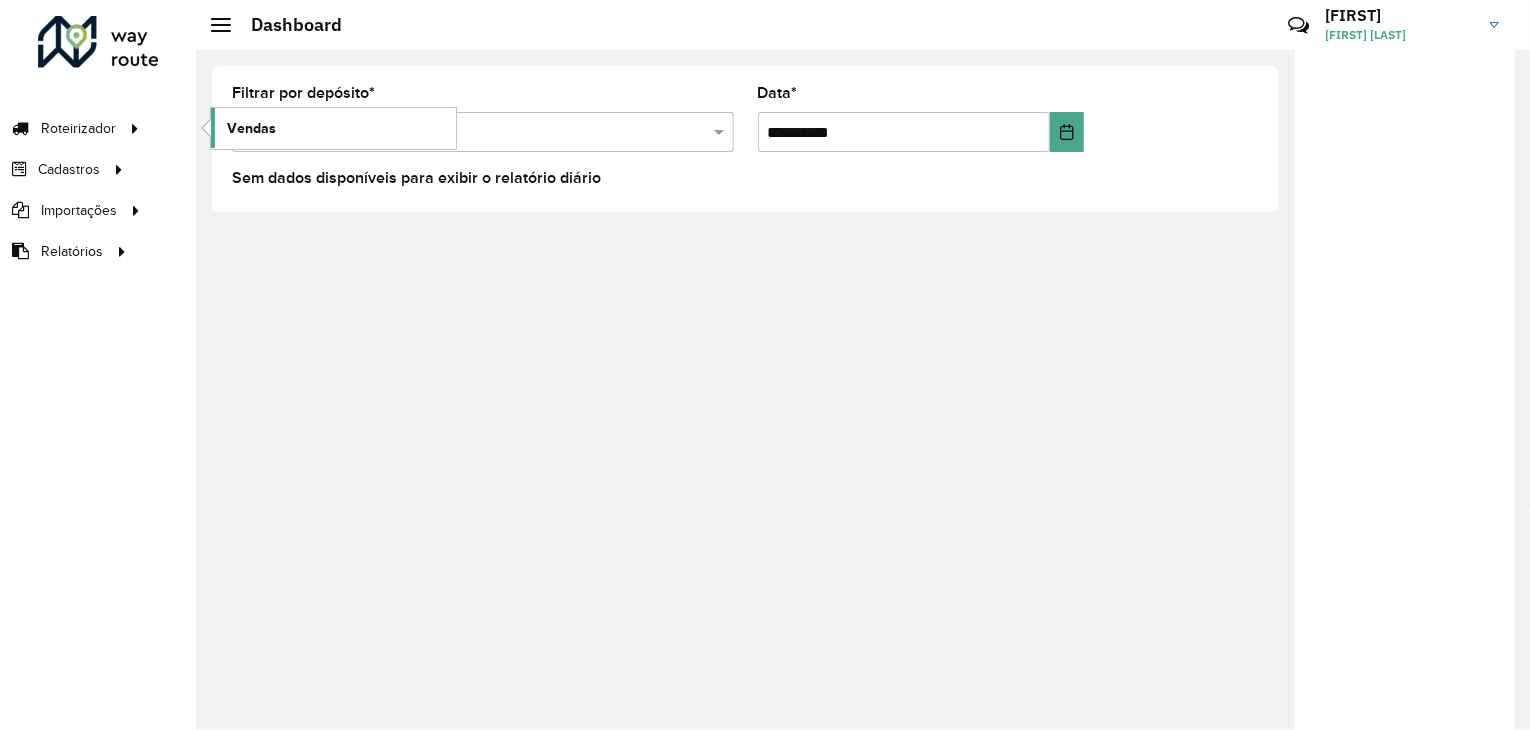 click on "Vendas" 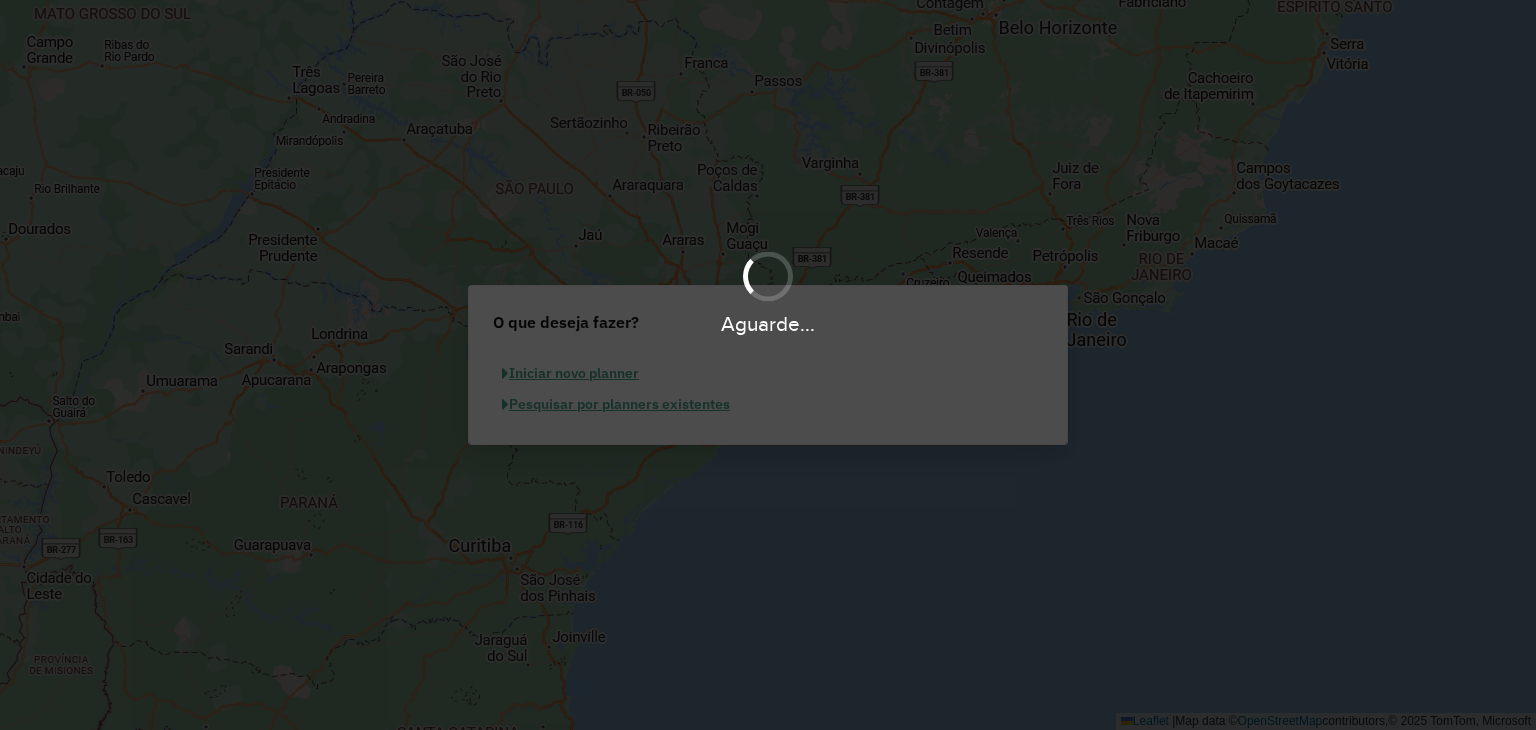 scroll, scrollTop: 0, scrollLeft: 0, axis: both 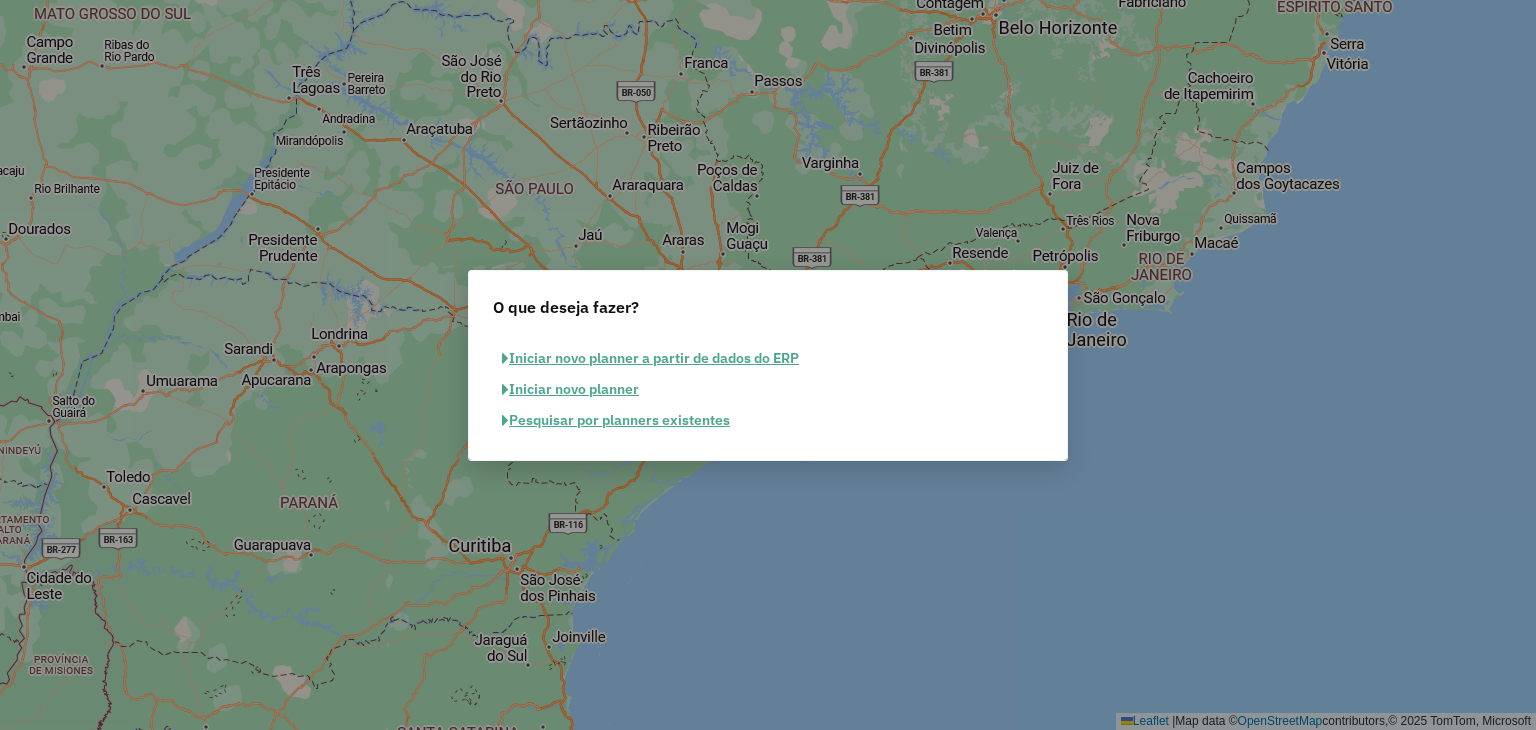 click on "Pesquisar por planners existentes" 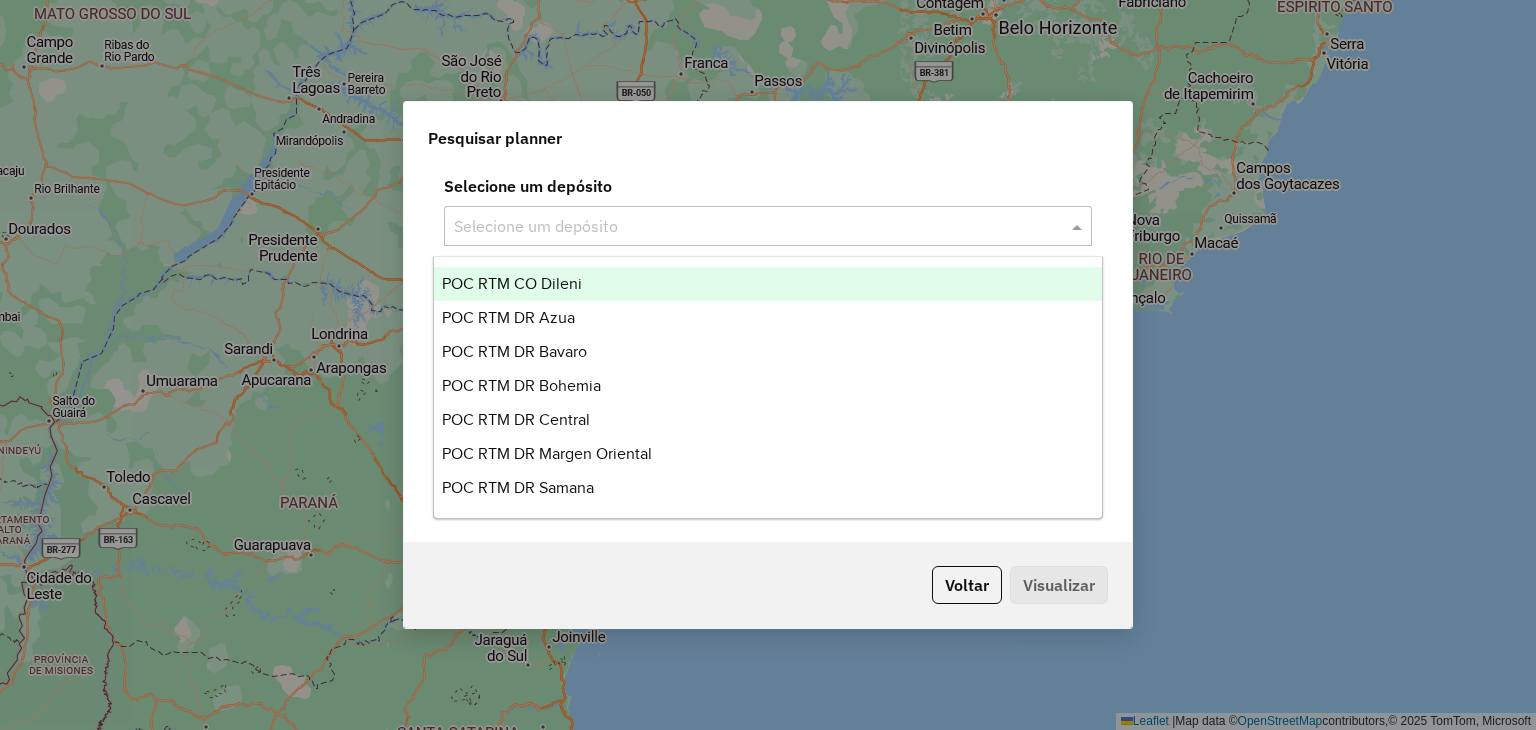 click on "Selecione um depósito" 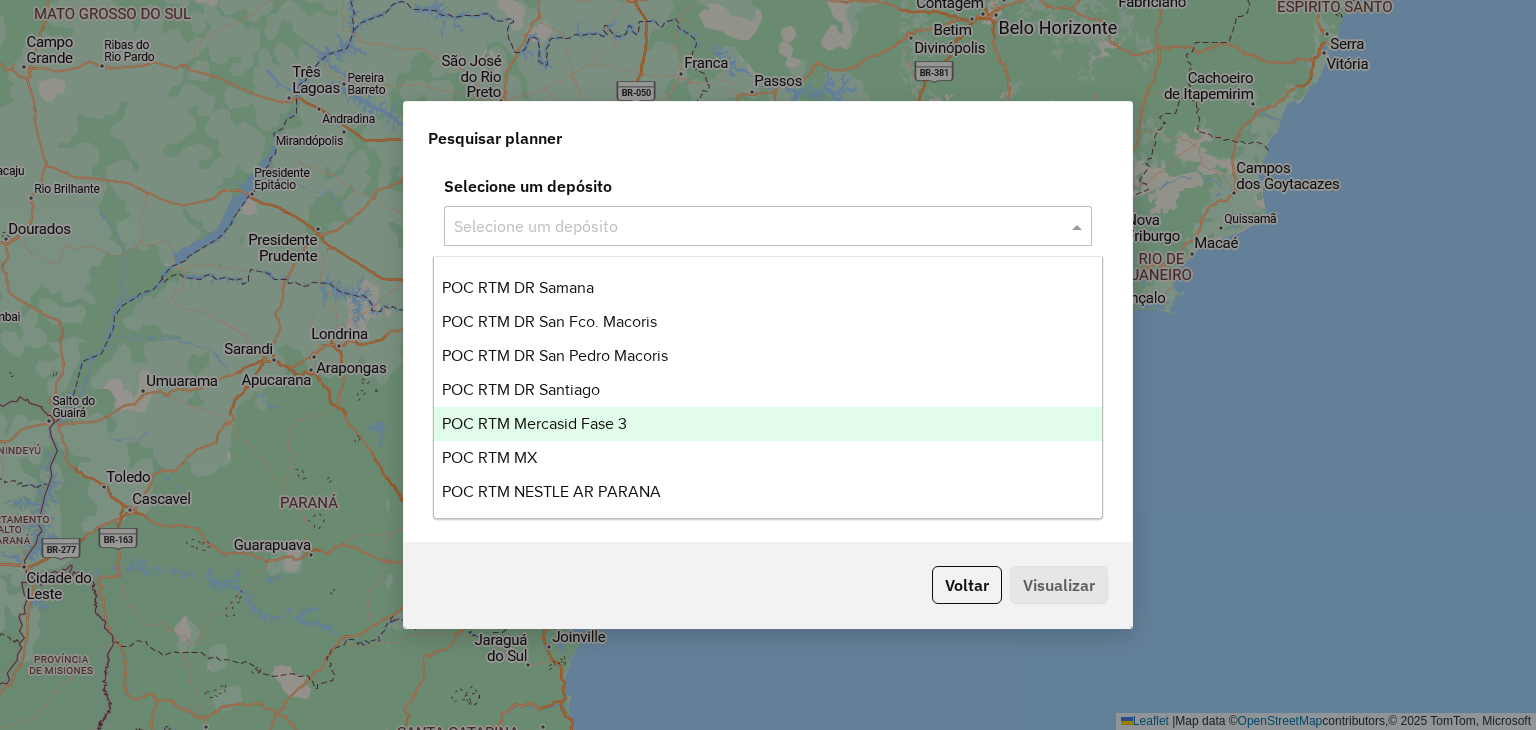 scroll, scrollTop: 300, scrollLeft: 0, axis: vertical 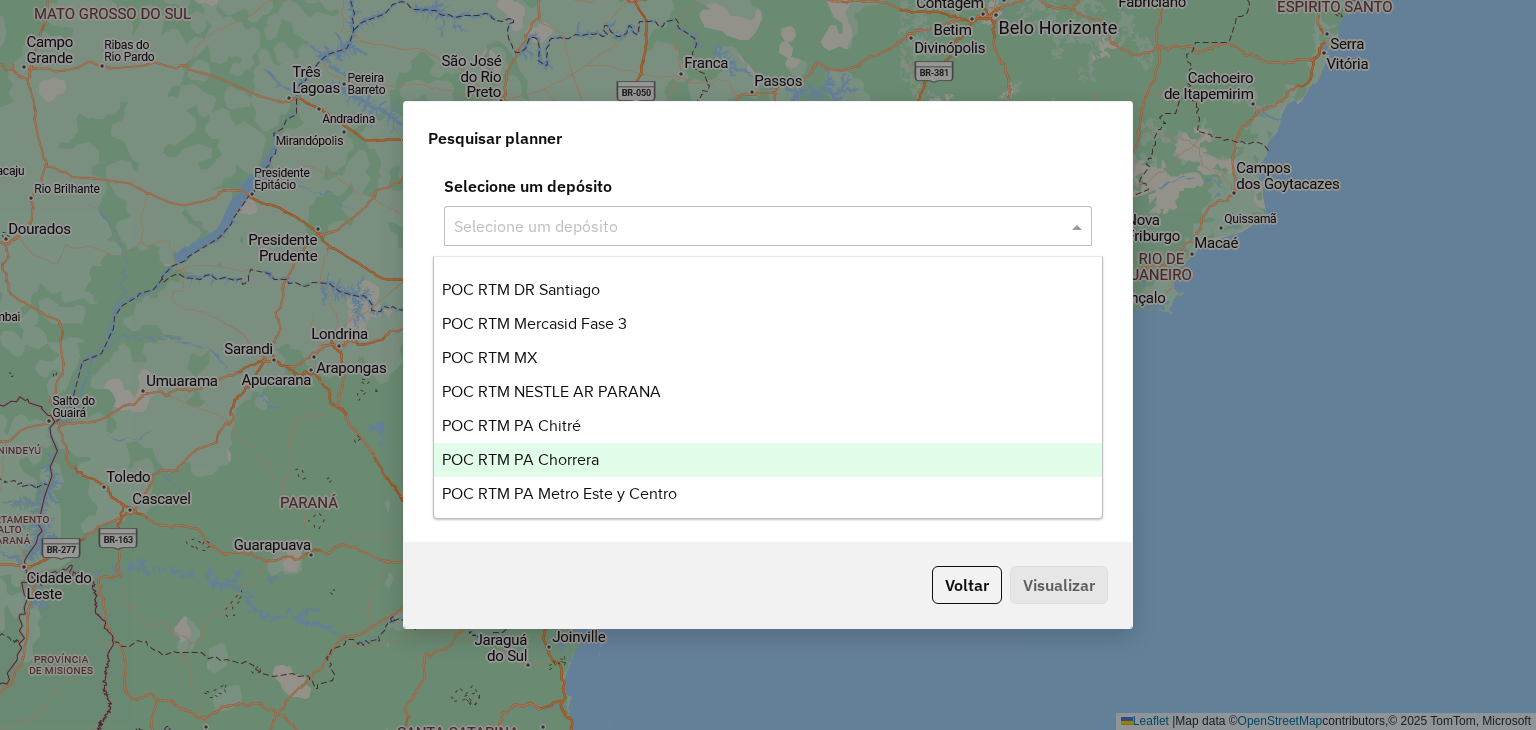 click on "POC RTM PA Chorrera" at bounding box center [768, 460] 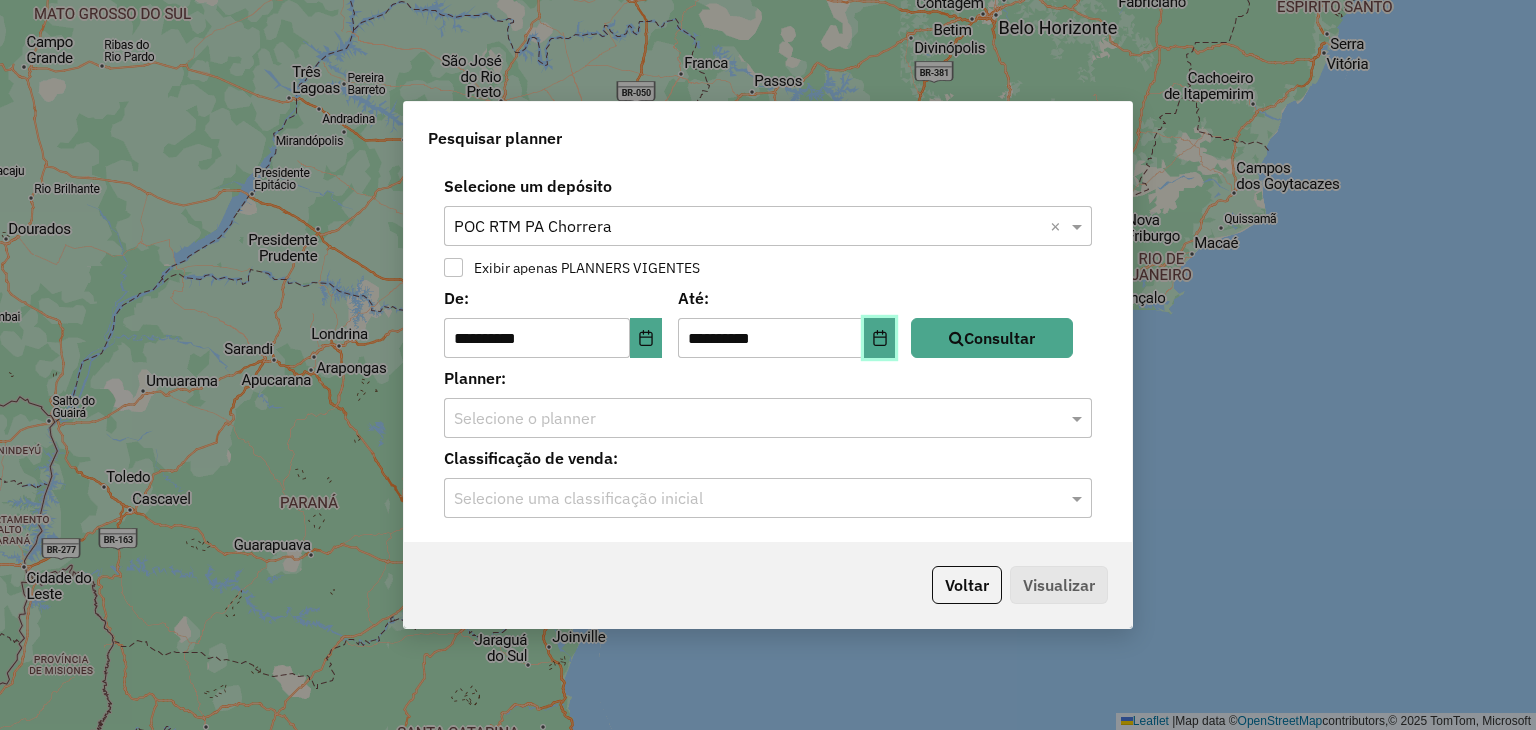drag, startPoint x: 897, startPoint y: 325, endPoint x: 907, endPoint y: 329, distance: 10.770329 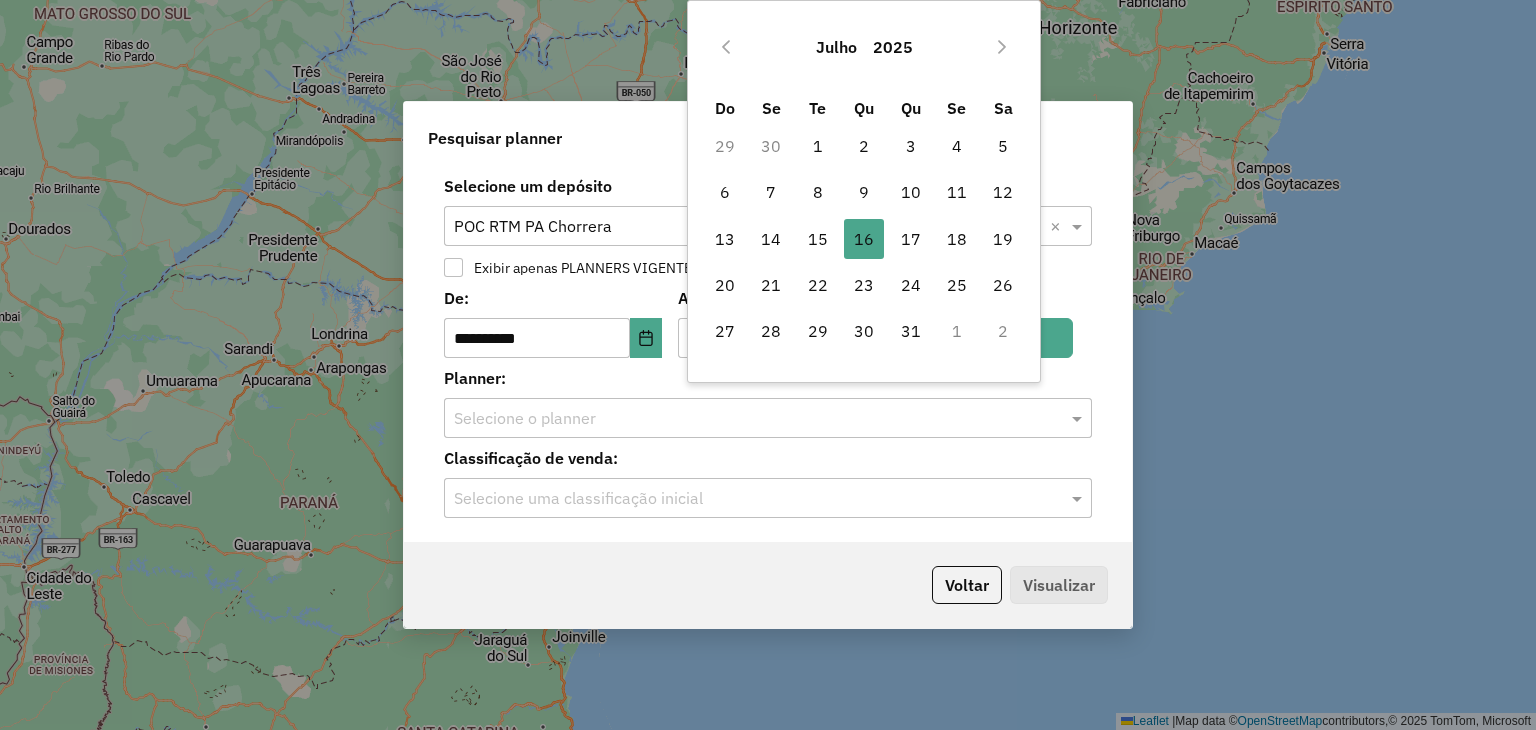 click on "2" at bounding box center [1003, 331] 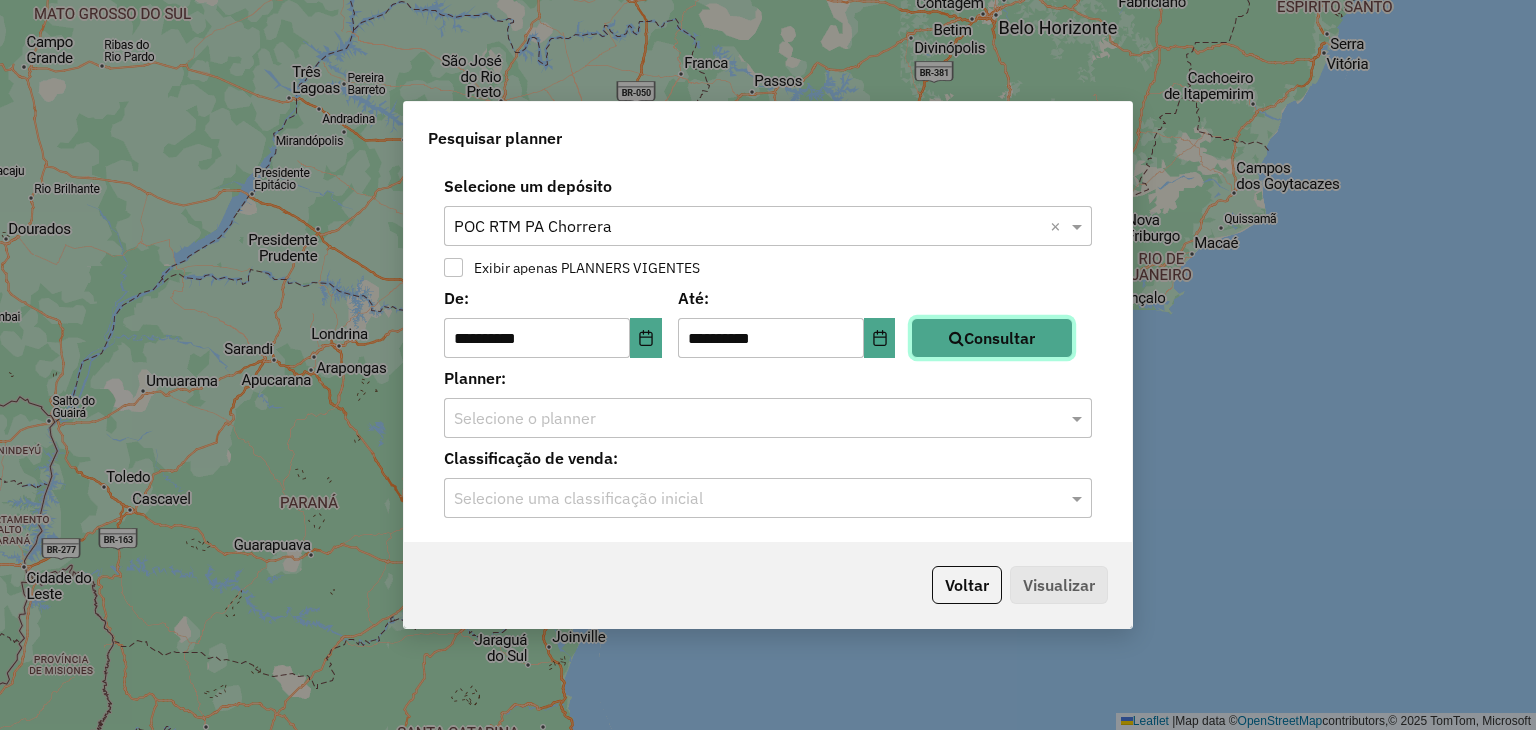 click on "Consultar" 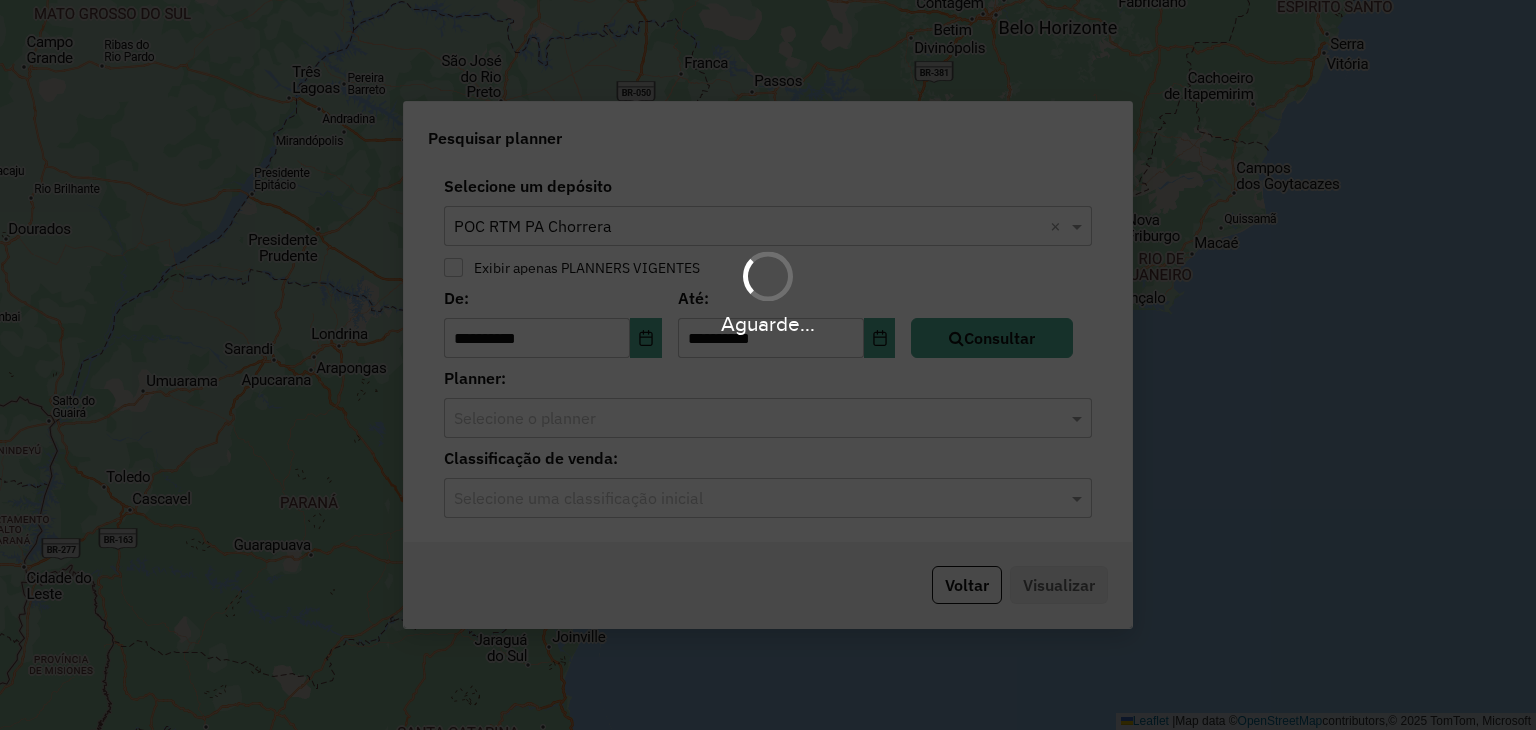click on "Aguarde..." at bounding box center (768, 365) 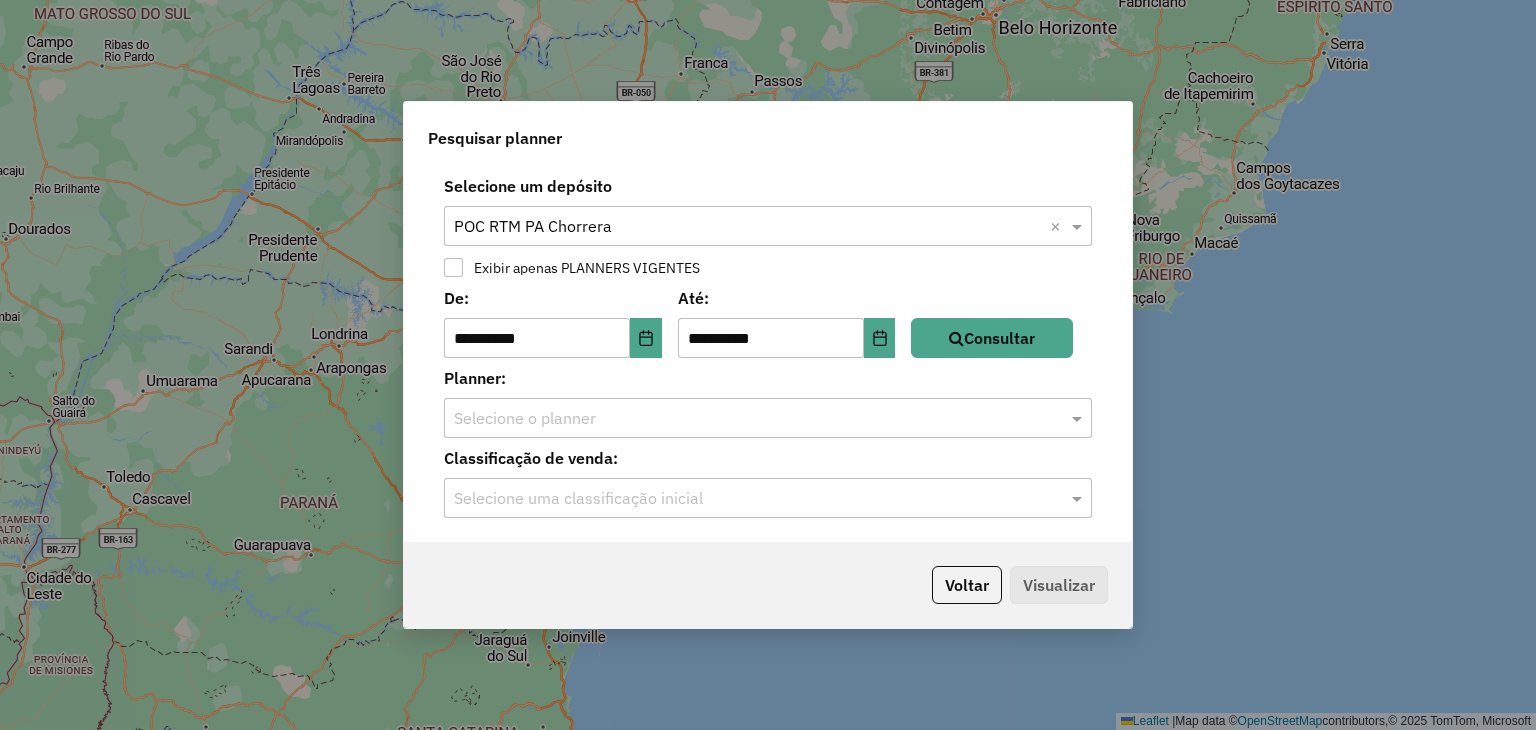 click on "Selecione o planner" 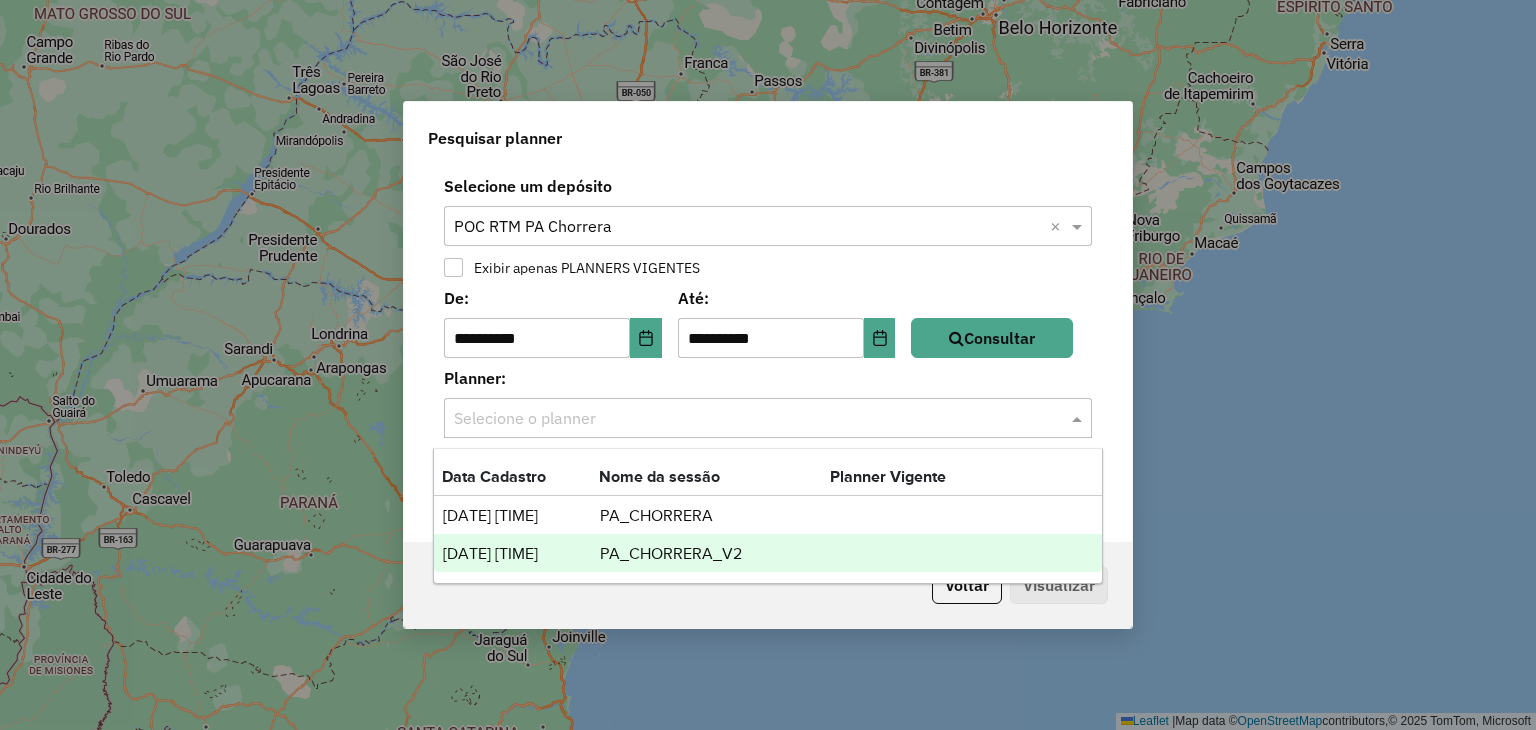 click at bounding box center [714, 540] 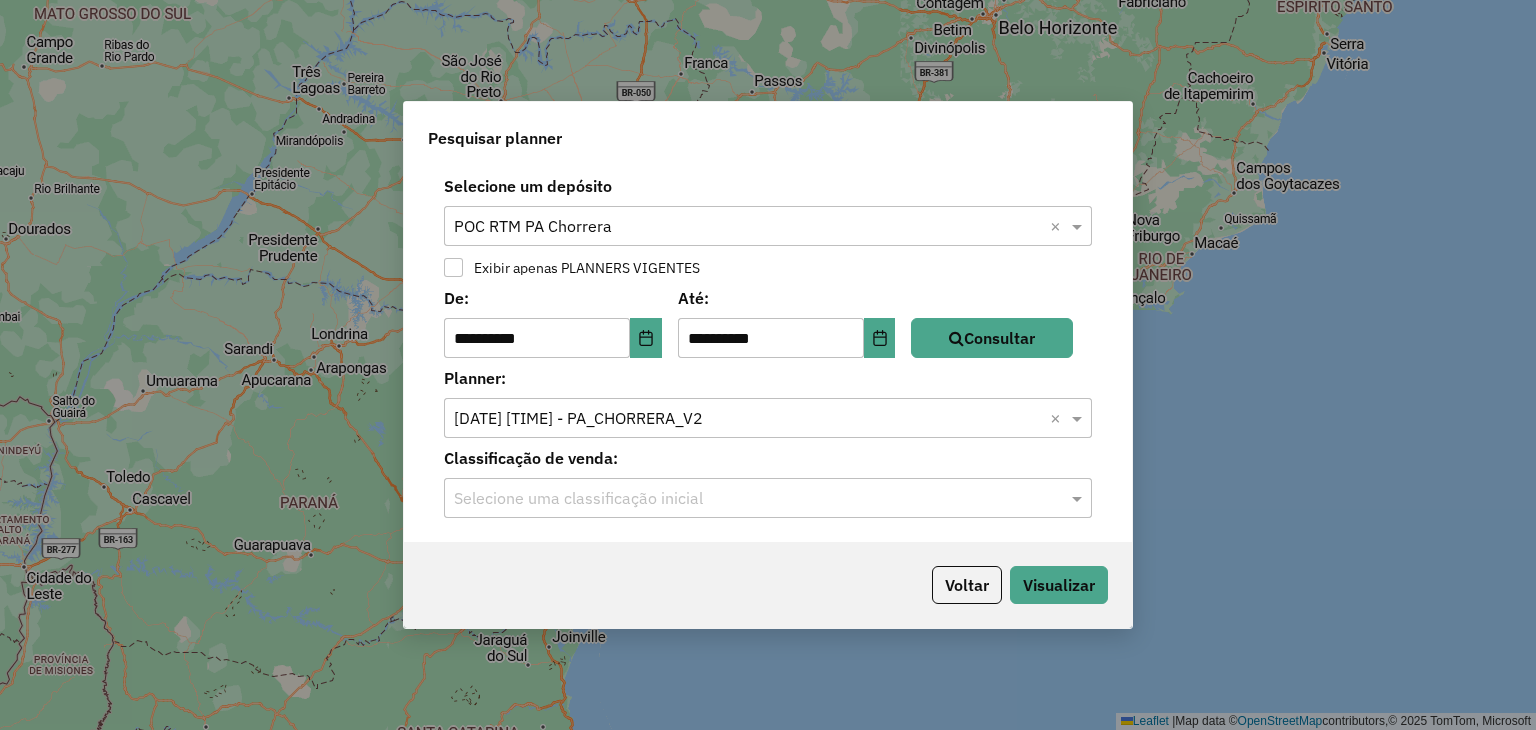 click 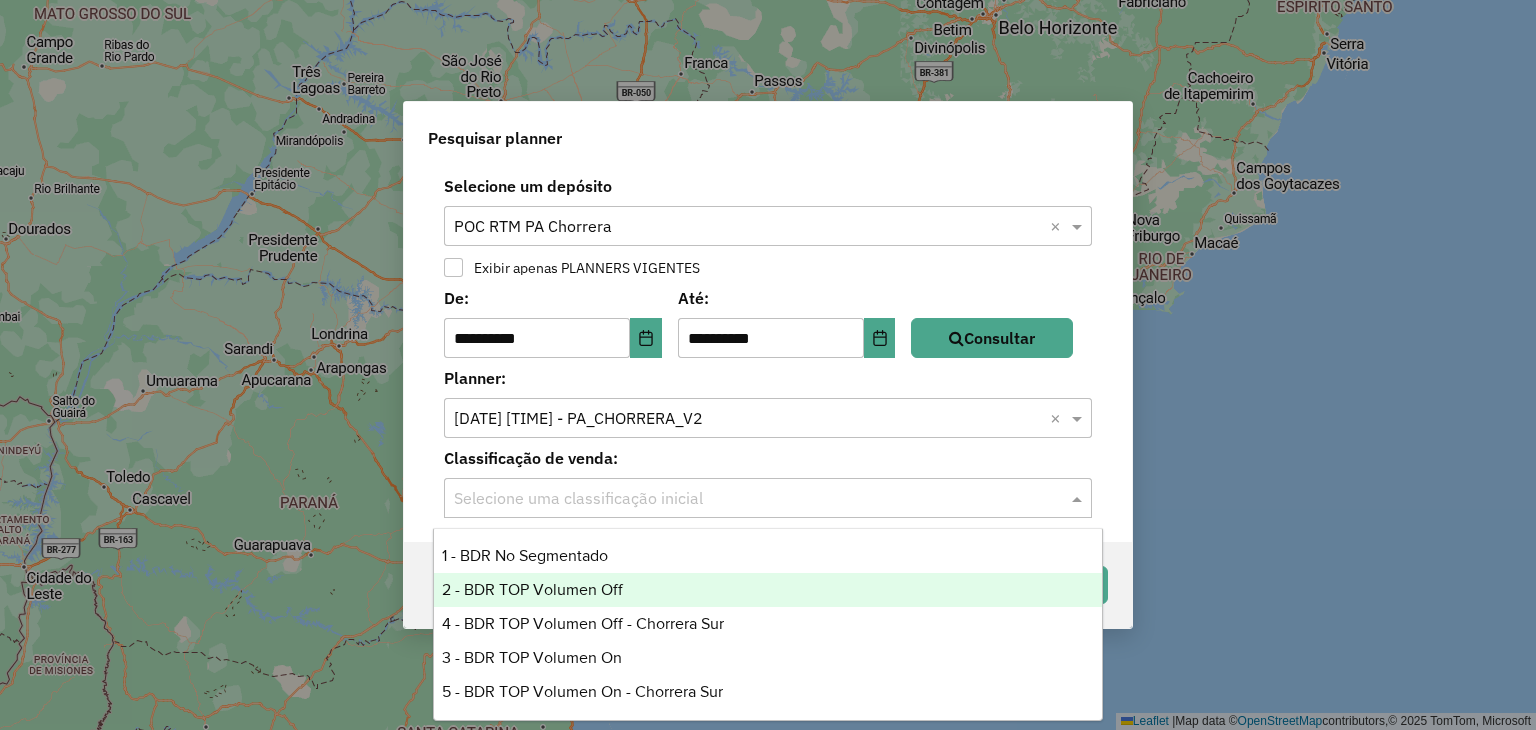 drag, startPoint x: 791, startPoint y: 591, endPoint x: 820, endPoint y: 584, distance: 29.832869 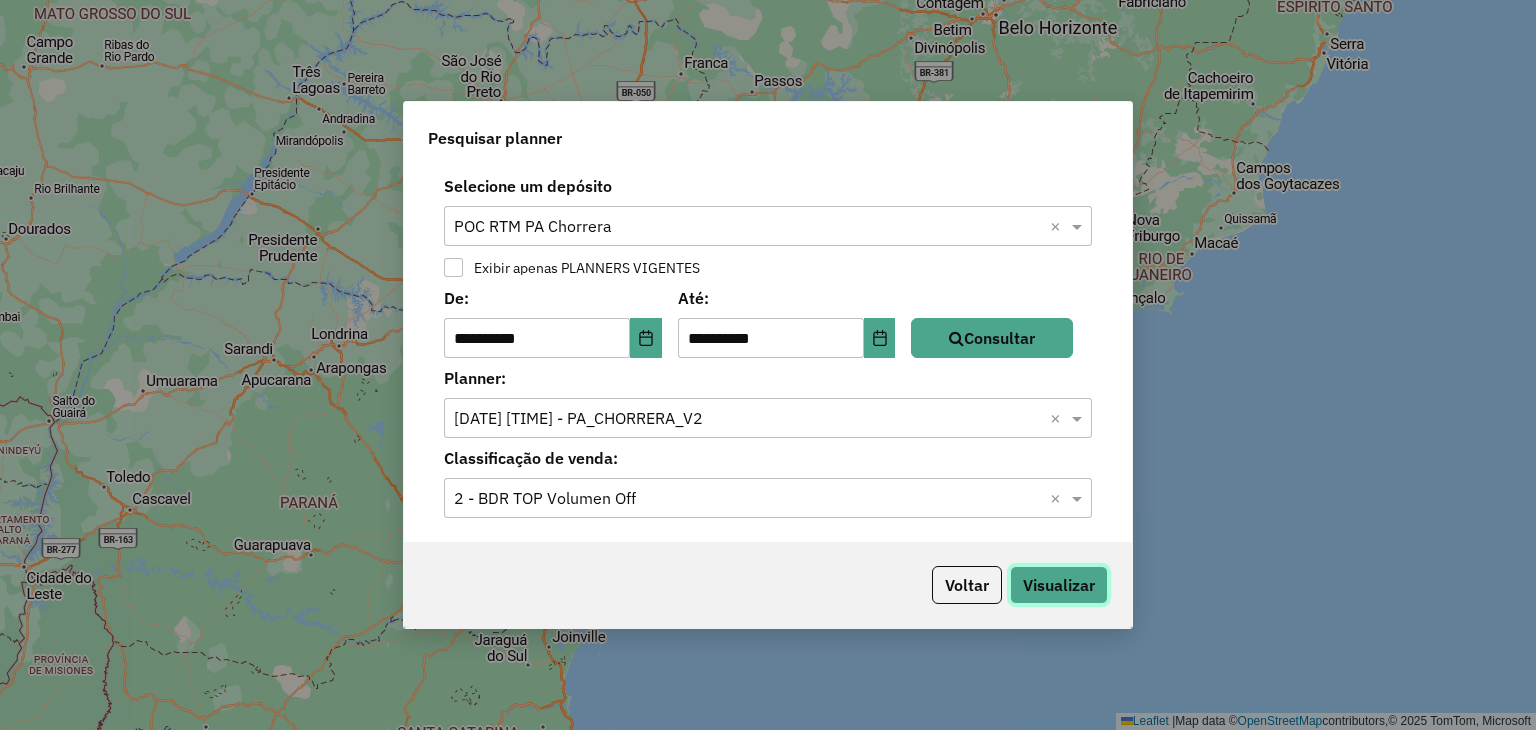click on "Visualizar" 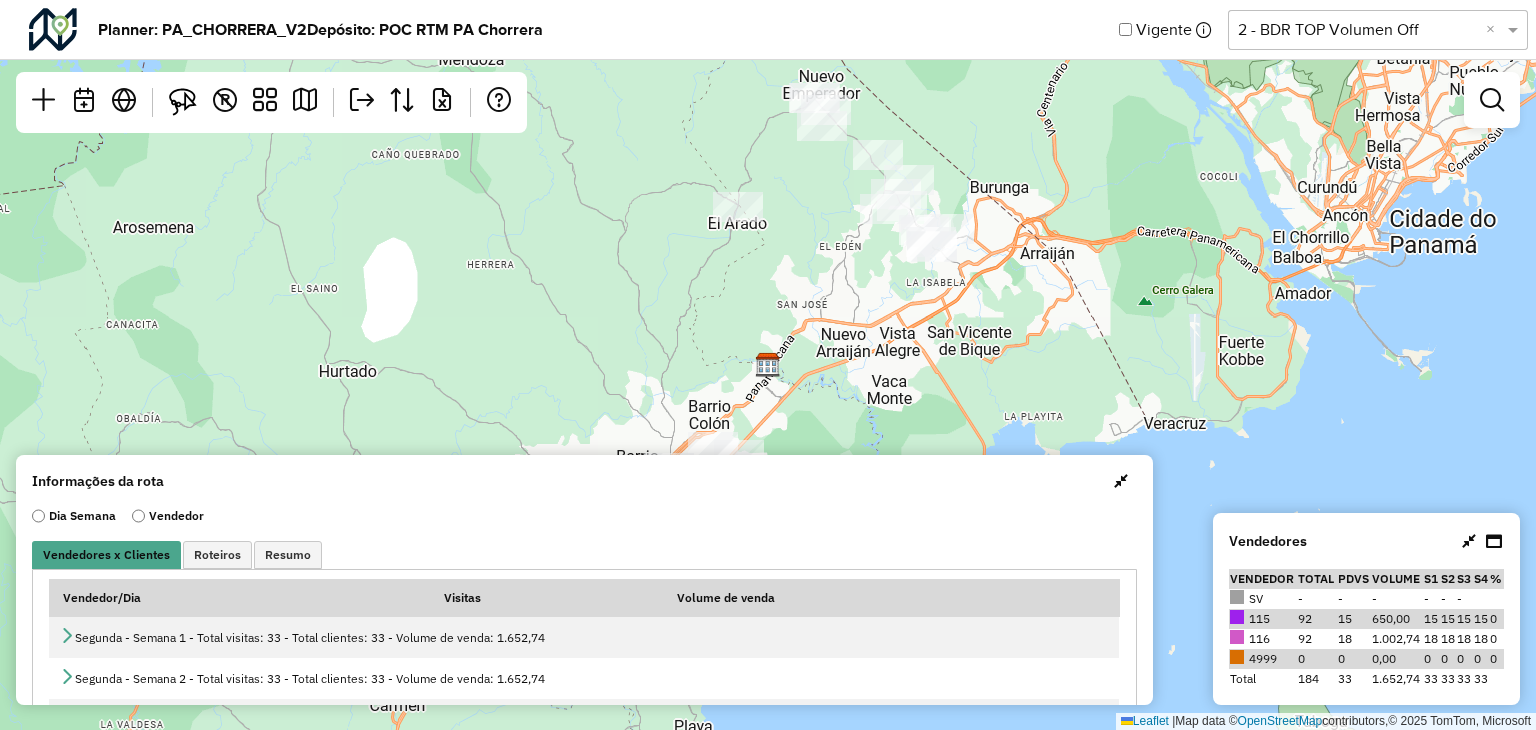 drag, startPoint x: 1112, startPoint y: 479, endPoint x: 1293, endPoint y: 257, distance: 286.435 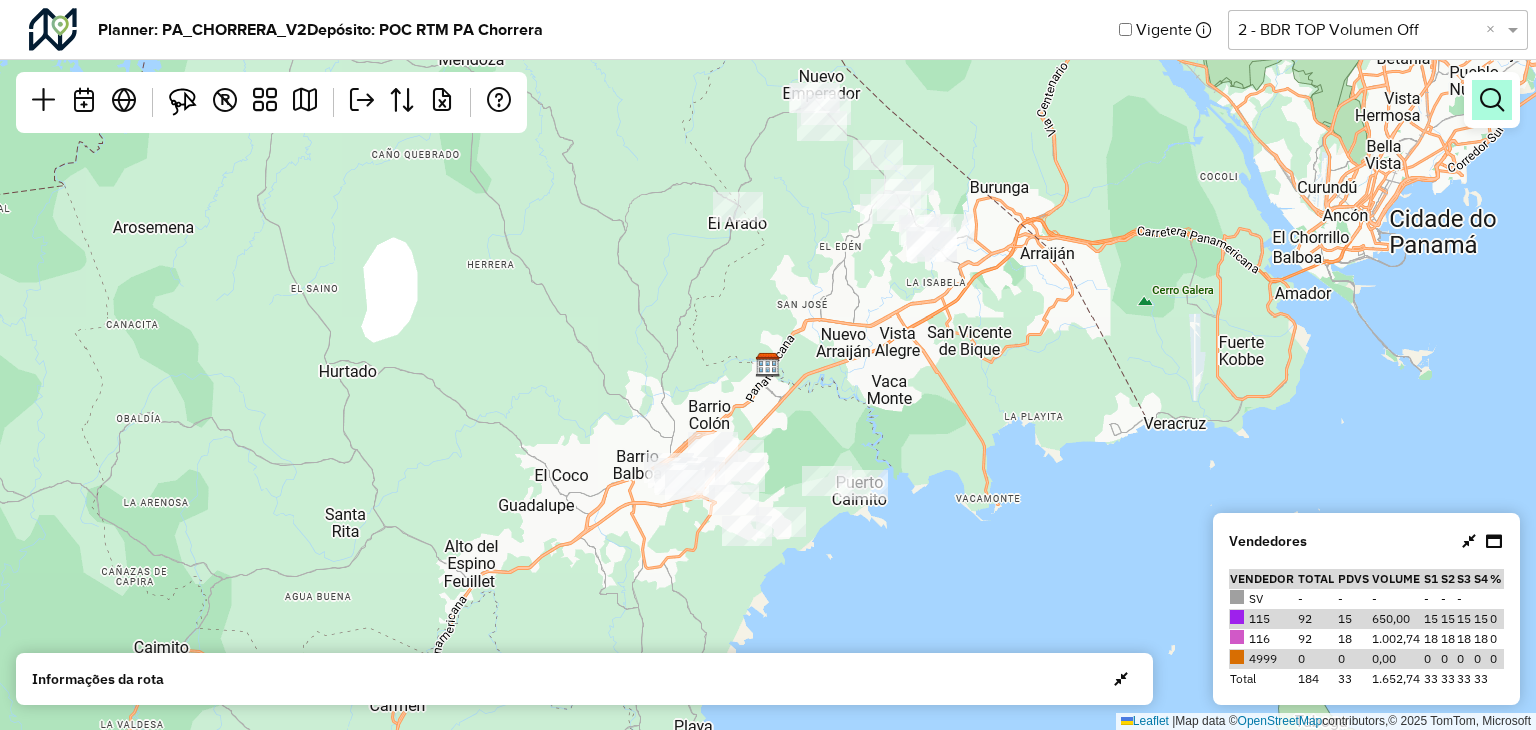 click at bounding box center [1492, 100] 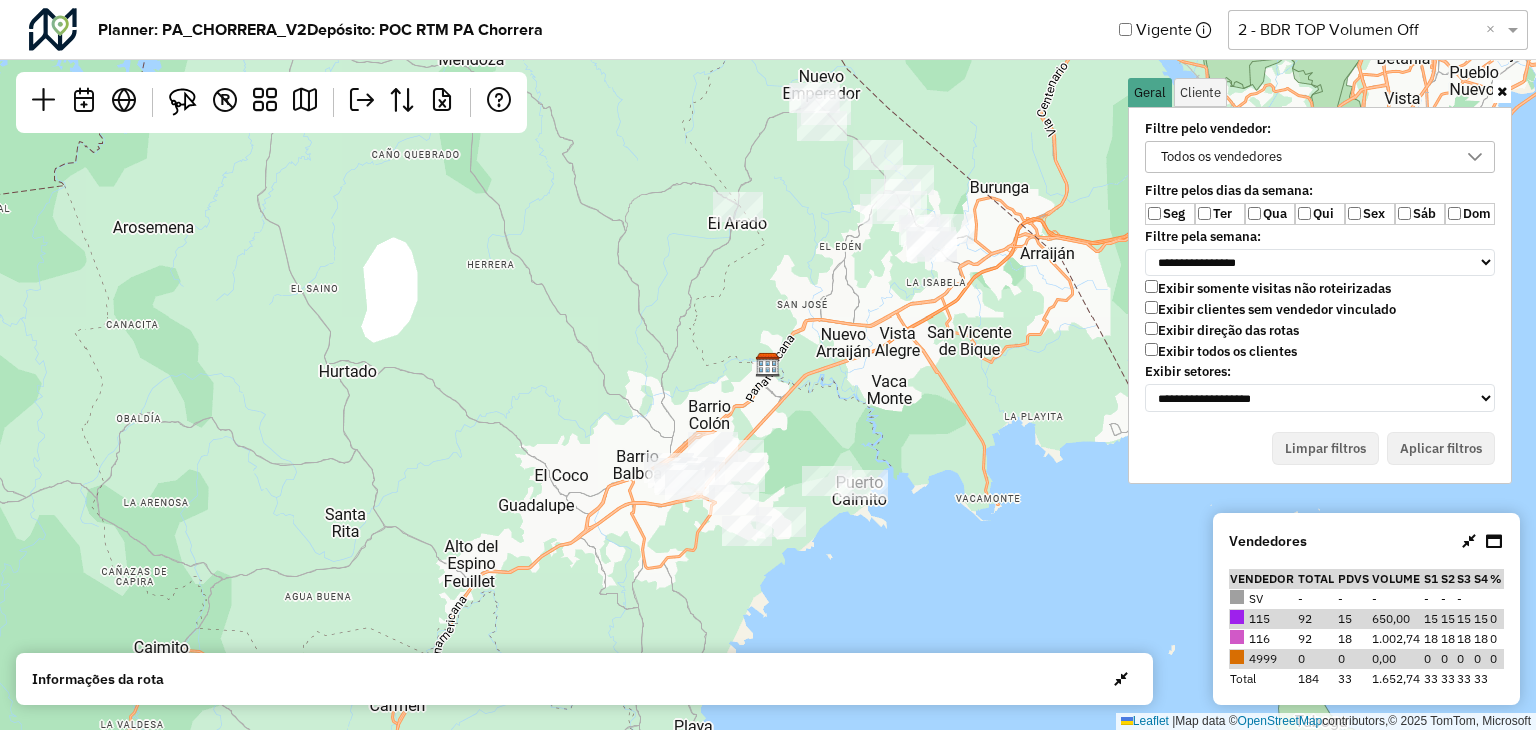 click on "Exibir todos os clientes" at bounding box center [1221, 351] 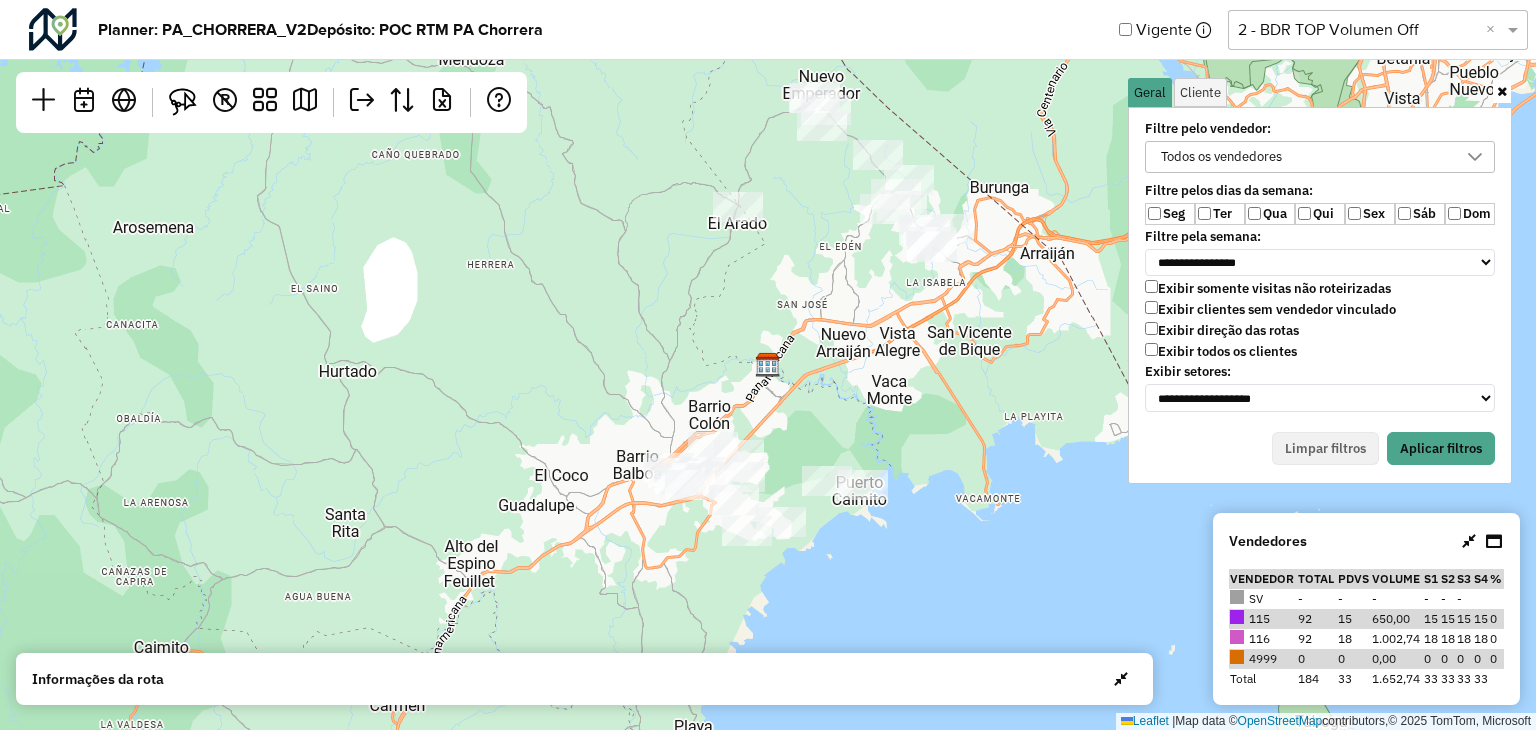 click on "Qua" at bounding box center (1270, 214) 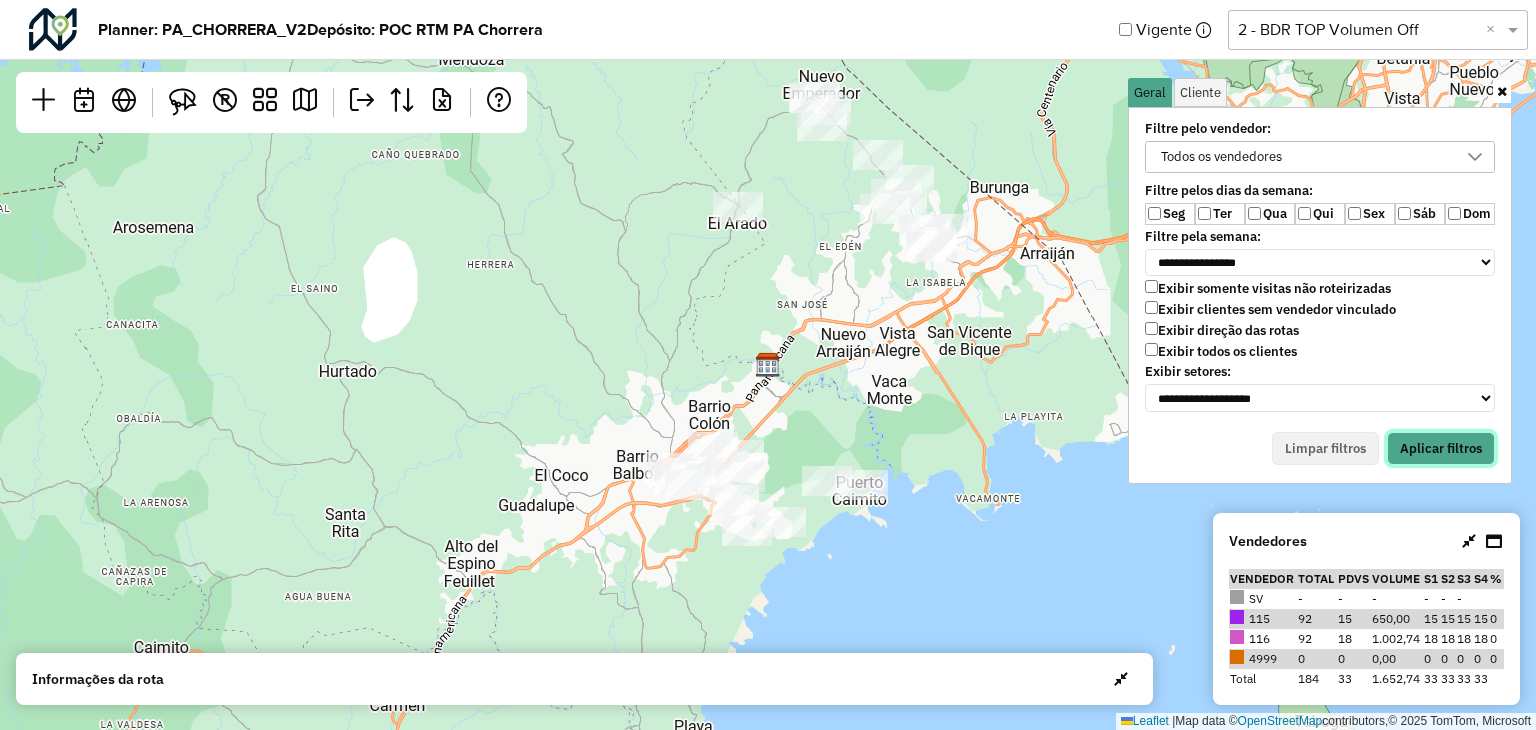 click on "Aplicar filtros" at bounding box center [1441, 449] 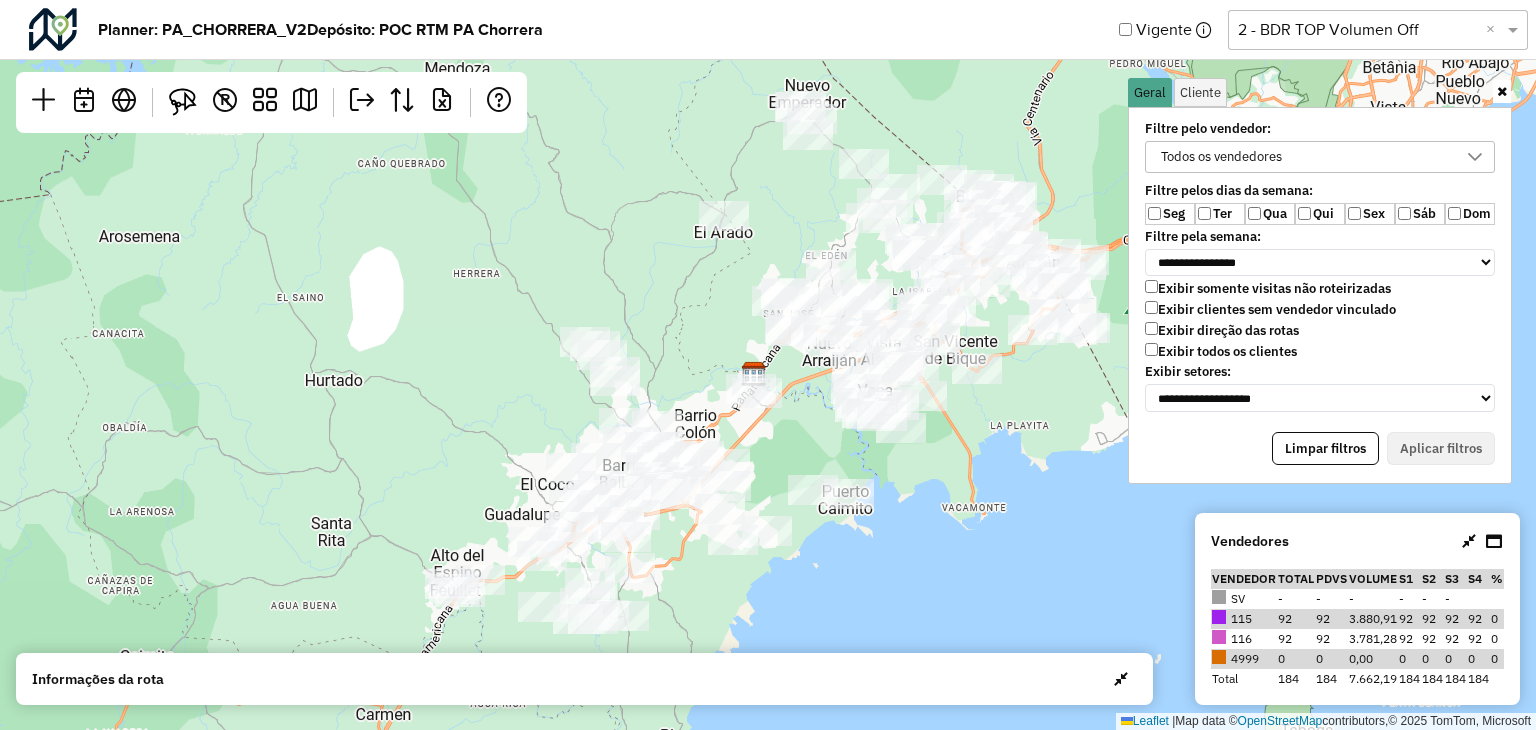 drag, startPoint x: 741, startPoint y: 317, endPoint x: 728, endPoint y: 326, distance: 15.811388 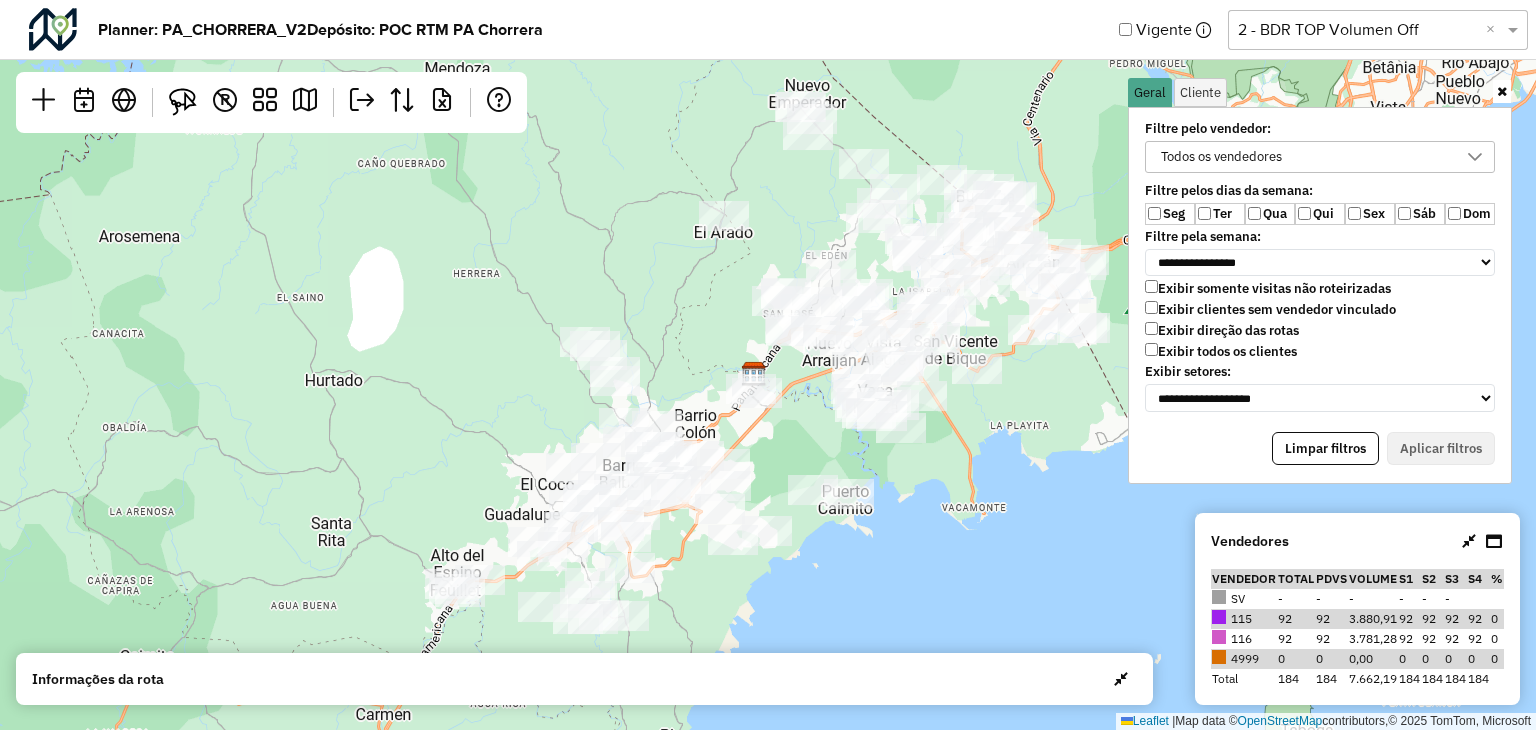 click at bounding box center (1502, 91) 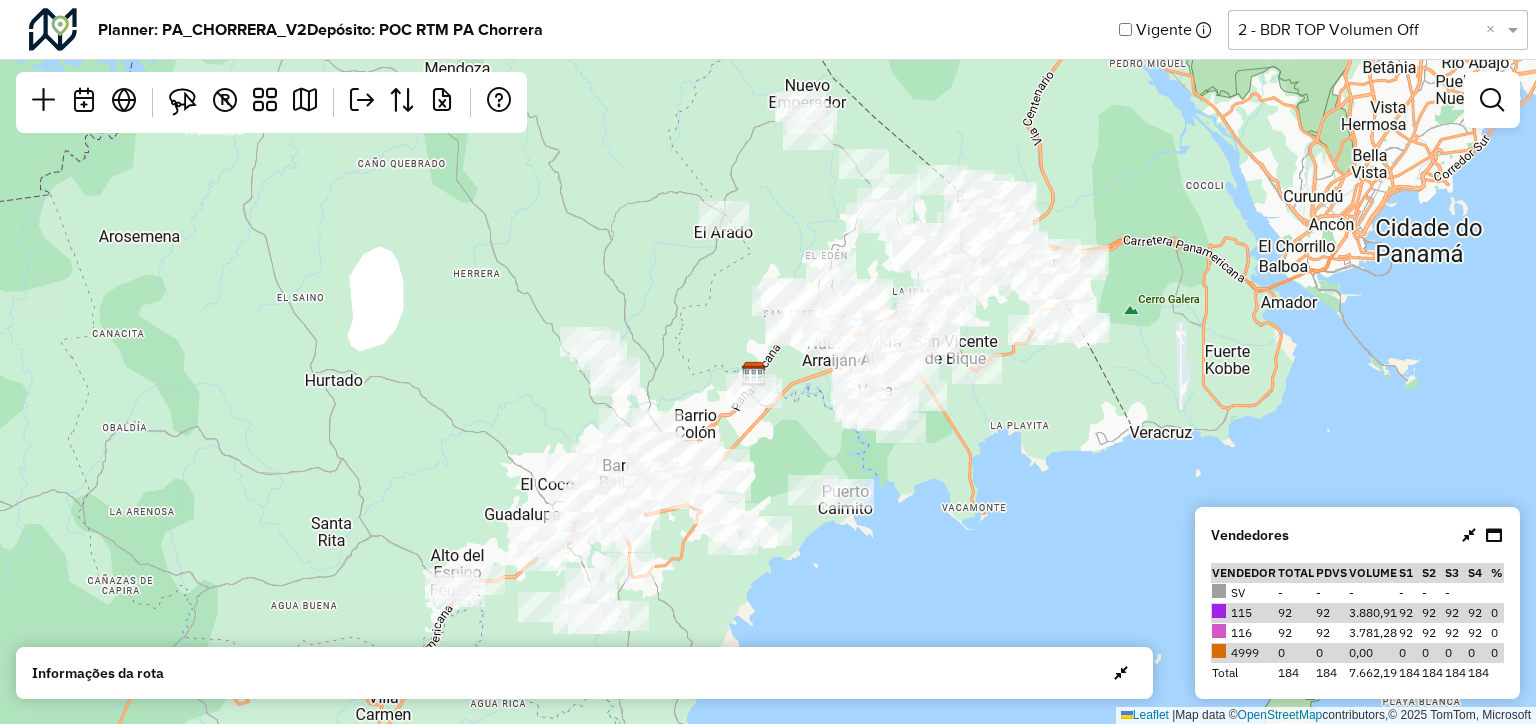click on "Selecione uma opção  2 - BDR TOP Volumen Off  ×" 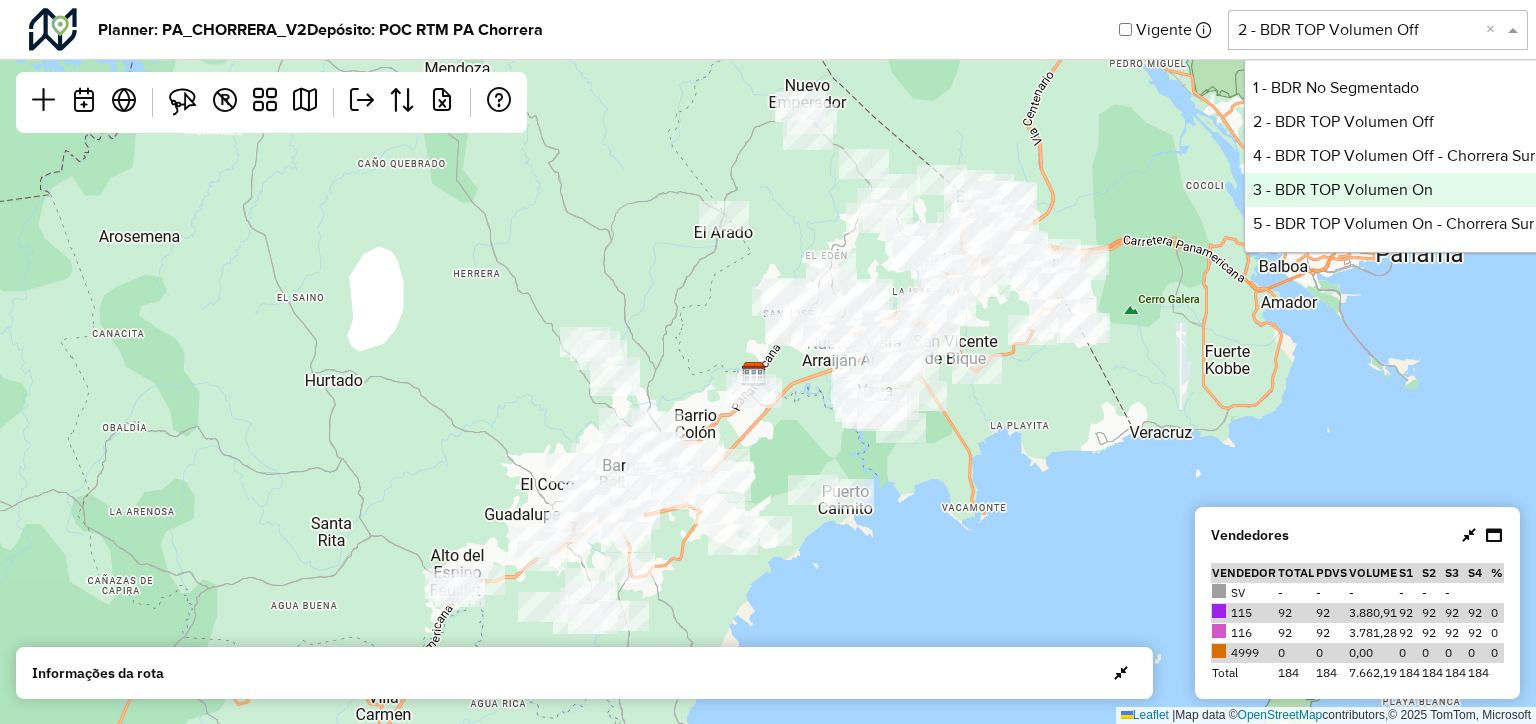 click on "3 - BDR TOP Volumen On" at bounding box center [1394, 190] 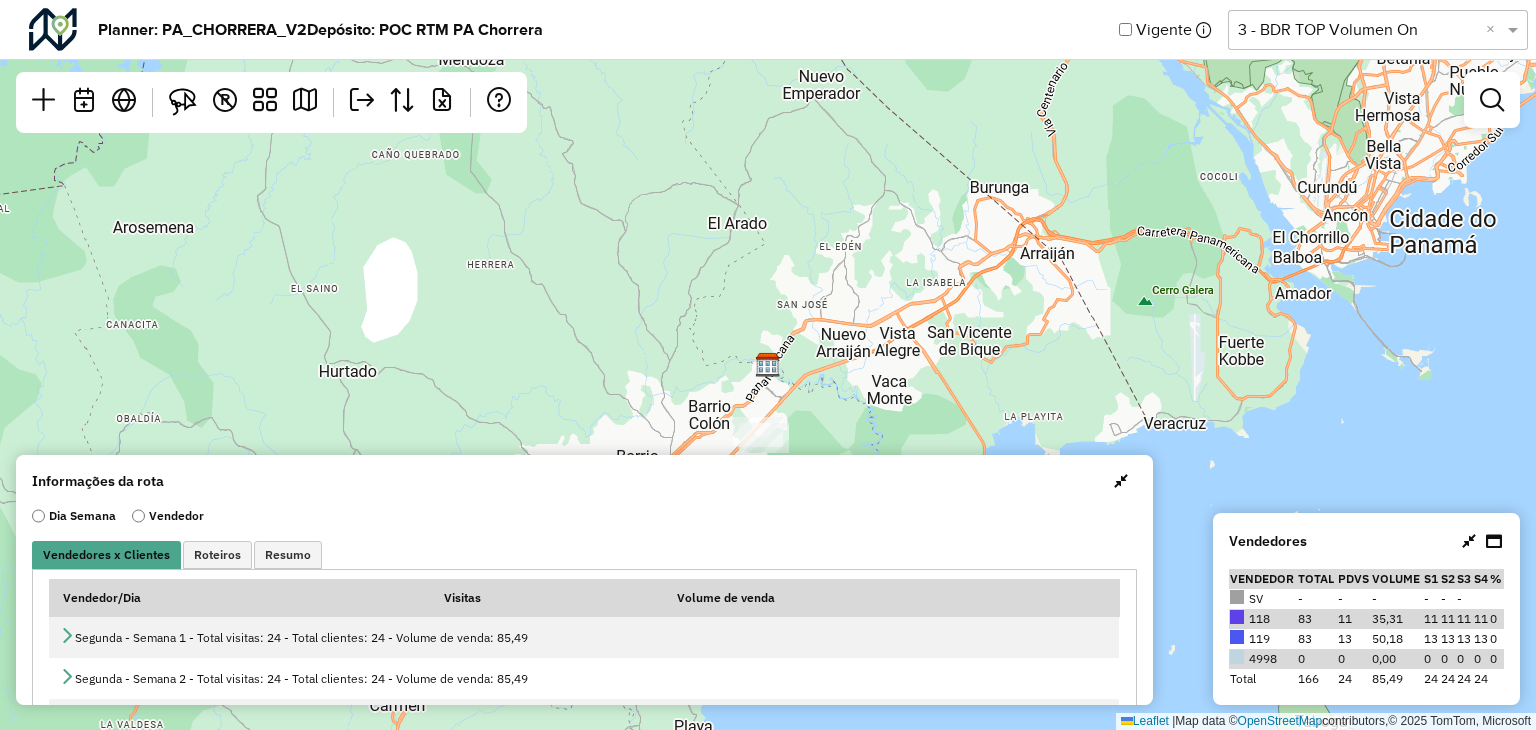 click at bounding box center [1492, 100] 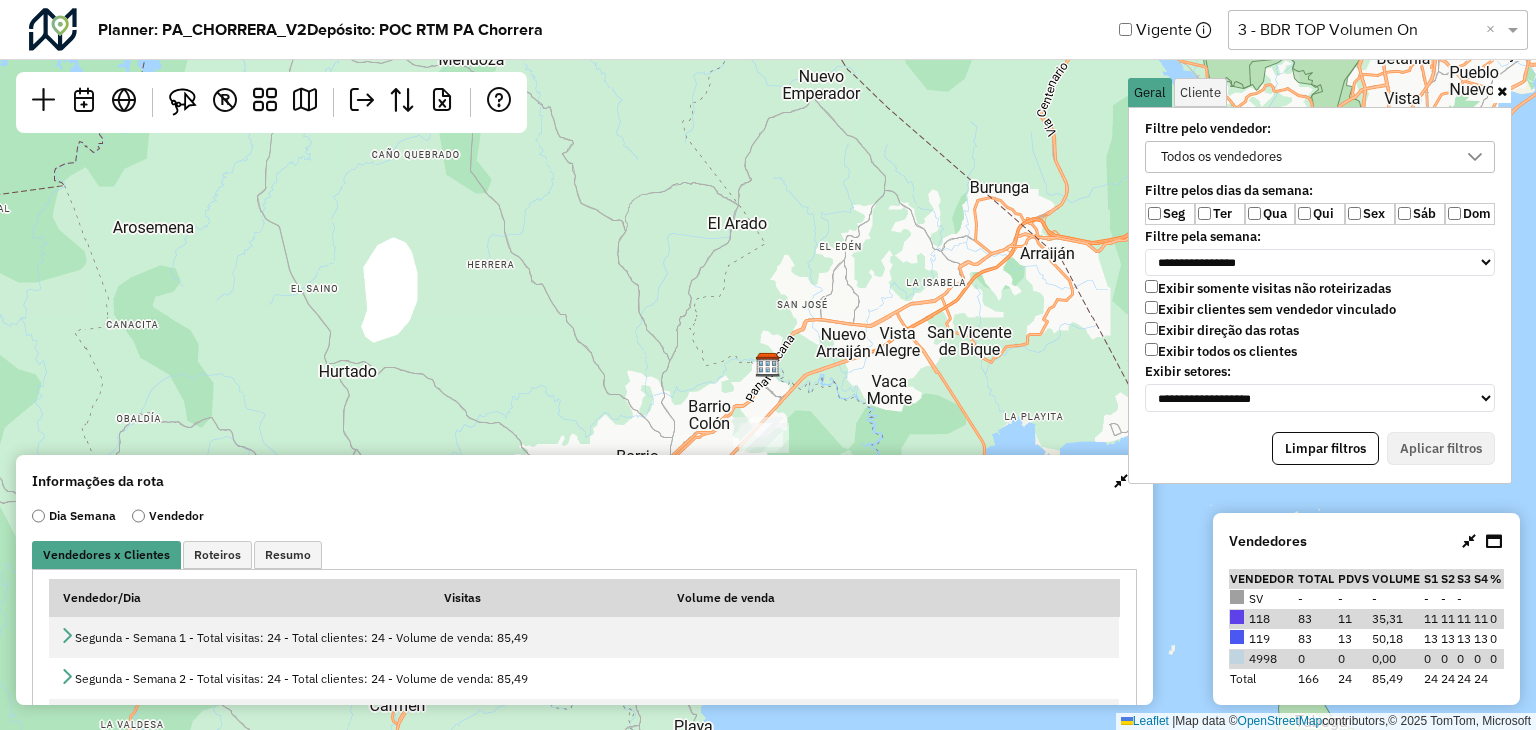 click on "Exibir somente visitas não roteirizadas   Exibir clientes sem vendedor vinculado   Exibir direção das rotas   Exibir todos os clientes" at bounding box center (1320, 322) 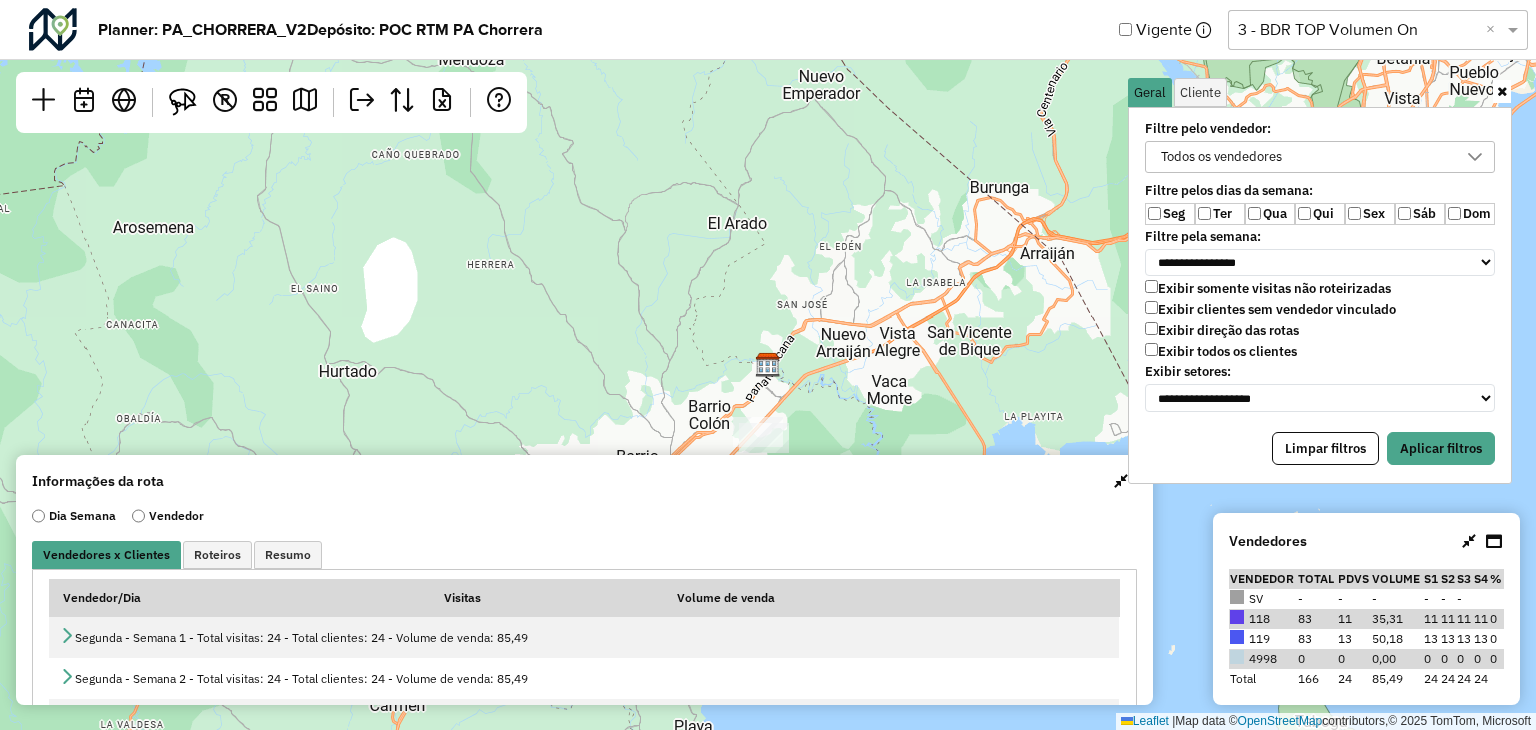 click on "Qua" at bounding box center (1270, 214) 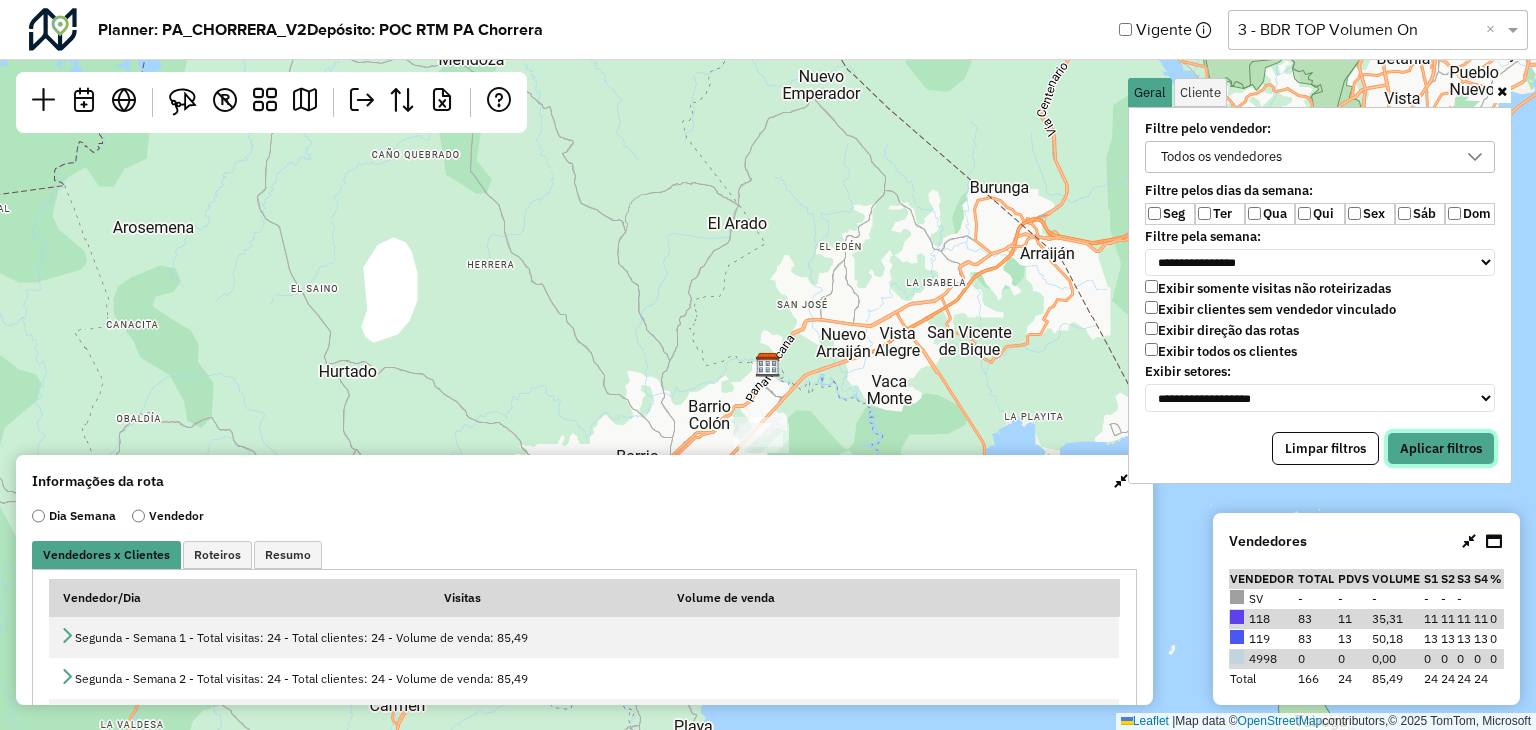 click on "Aplicar filtros" at bounding box center (1441, 449) 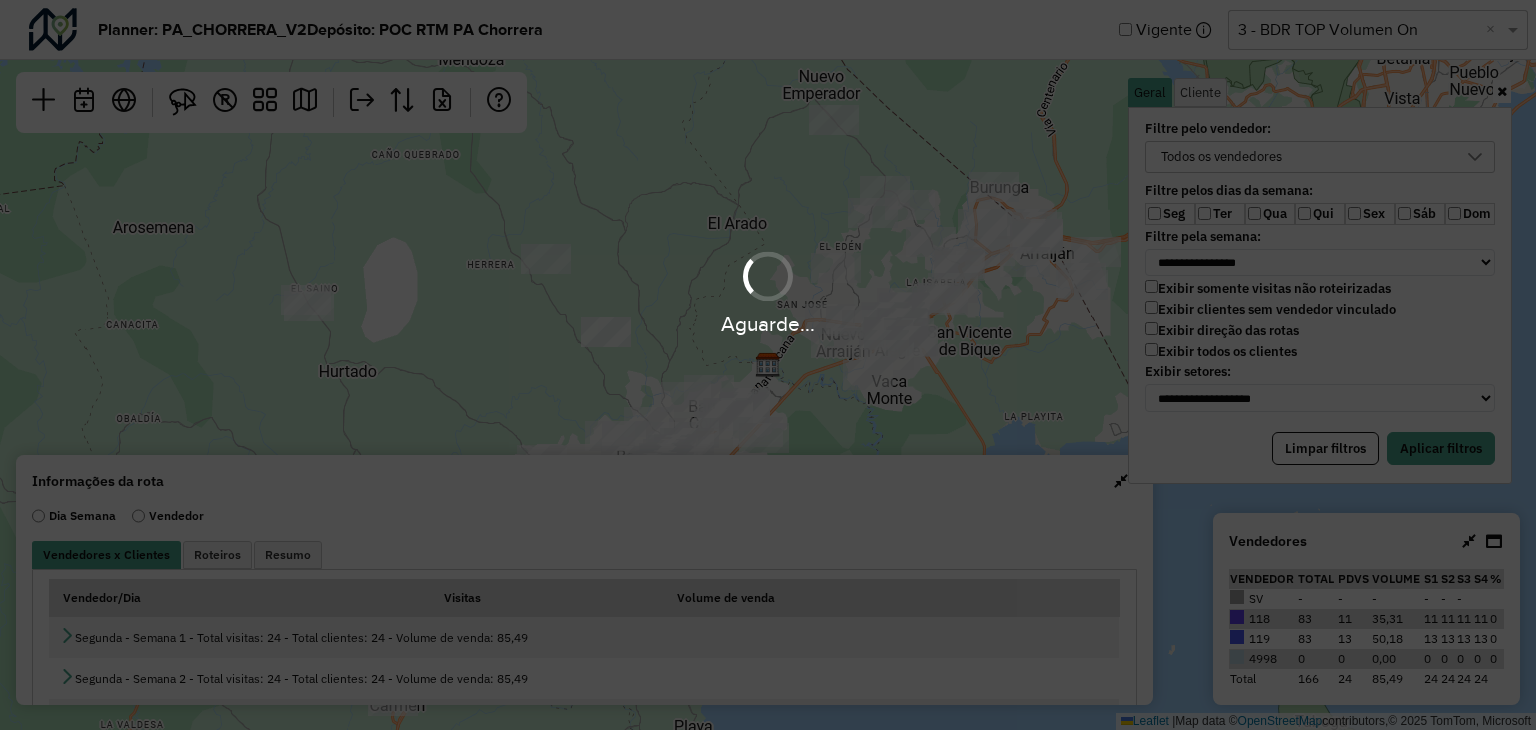 click on "Aguarde..." at bounding box center (768, 365) 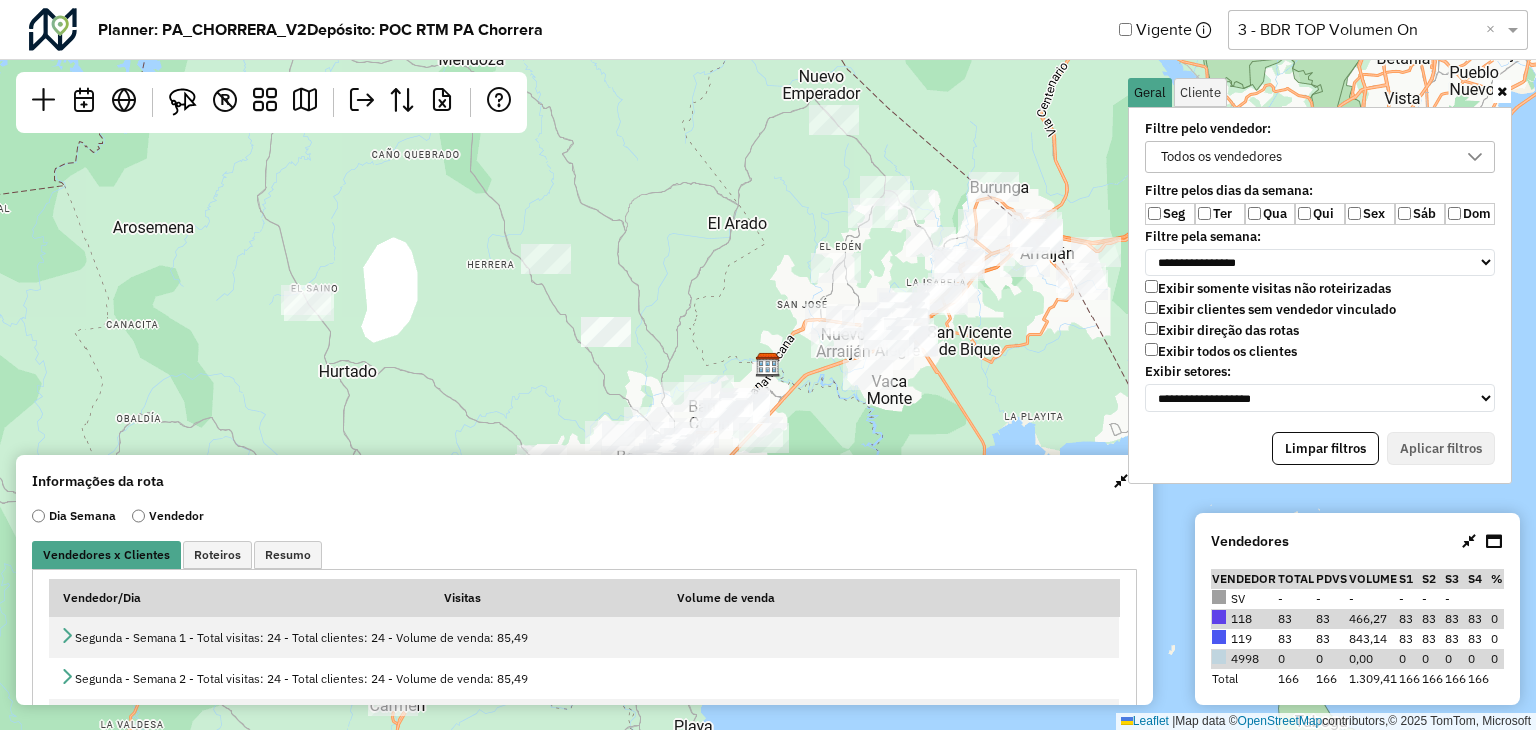 click at bounding box center (1121, 481) 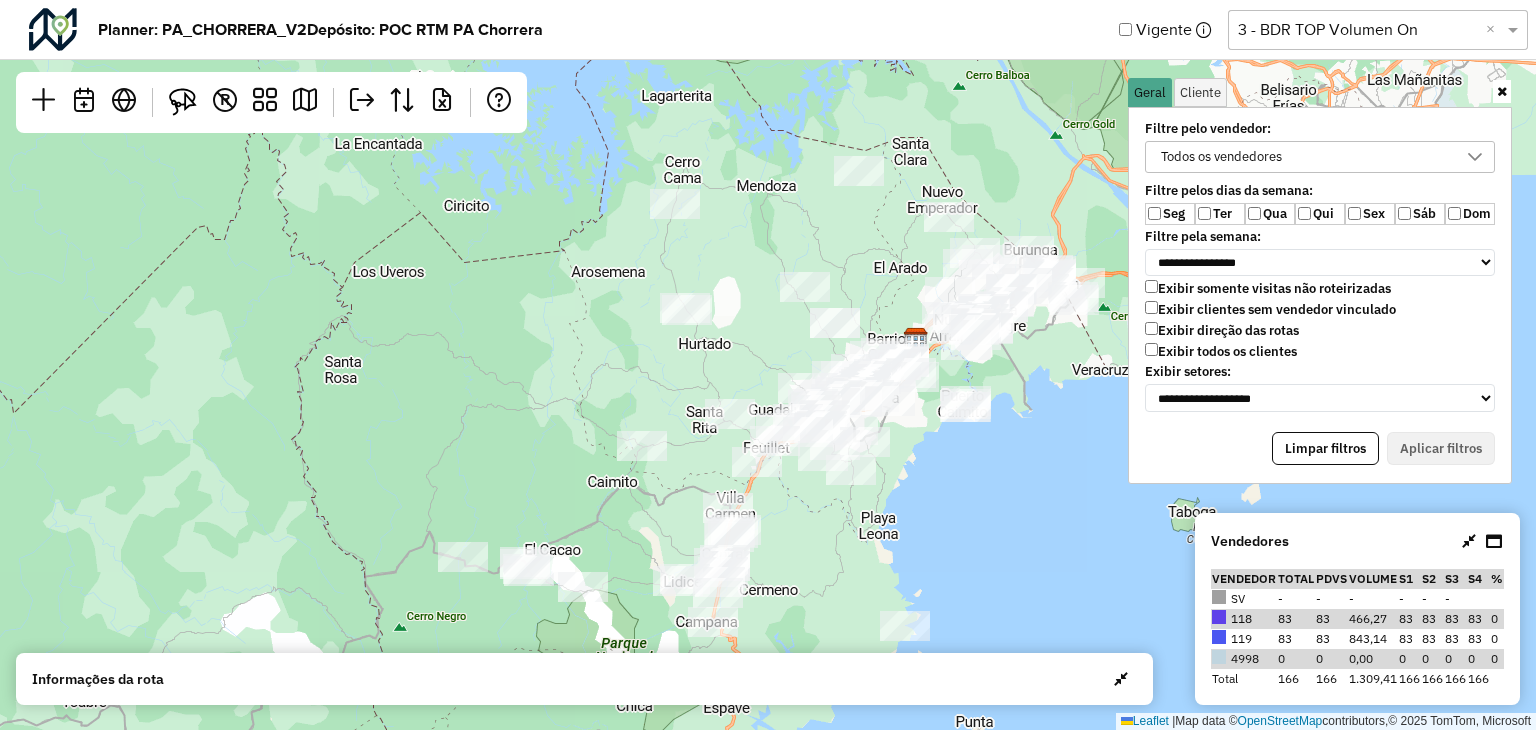 click on "Selecione uma opção  3 - BDR TOP Volumen On  ×" 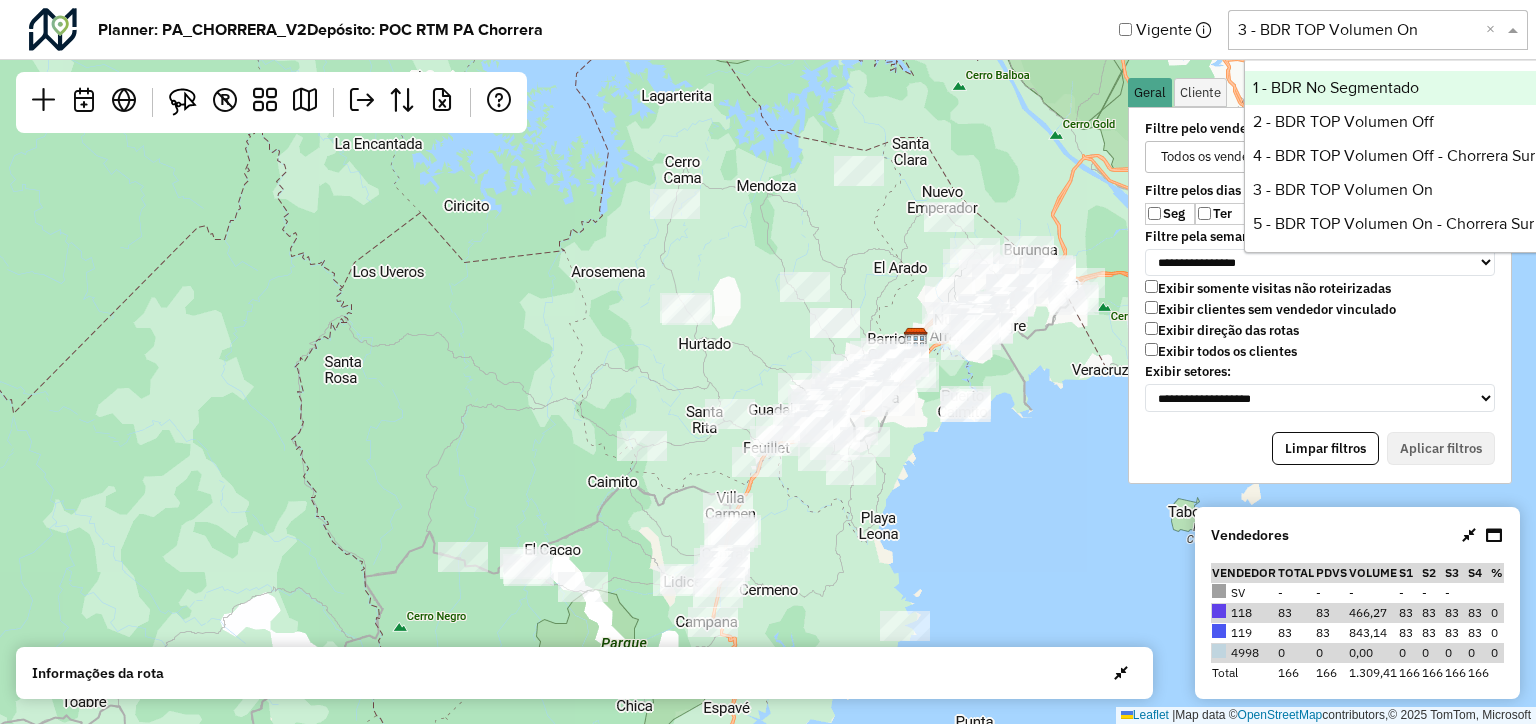 click on "1 - BDR No Segmentado" at bounding box center [1394, 88] 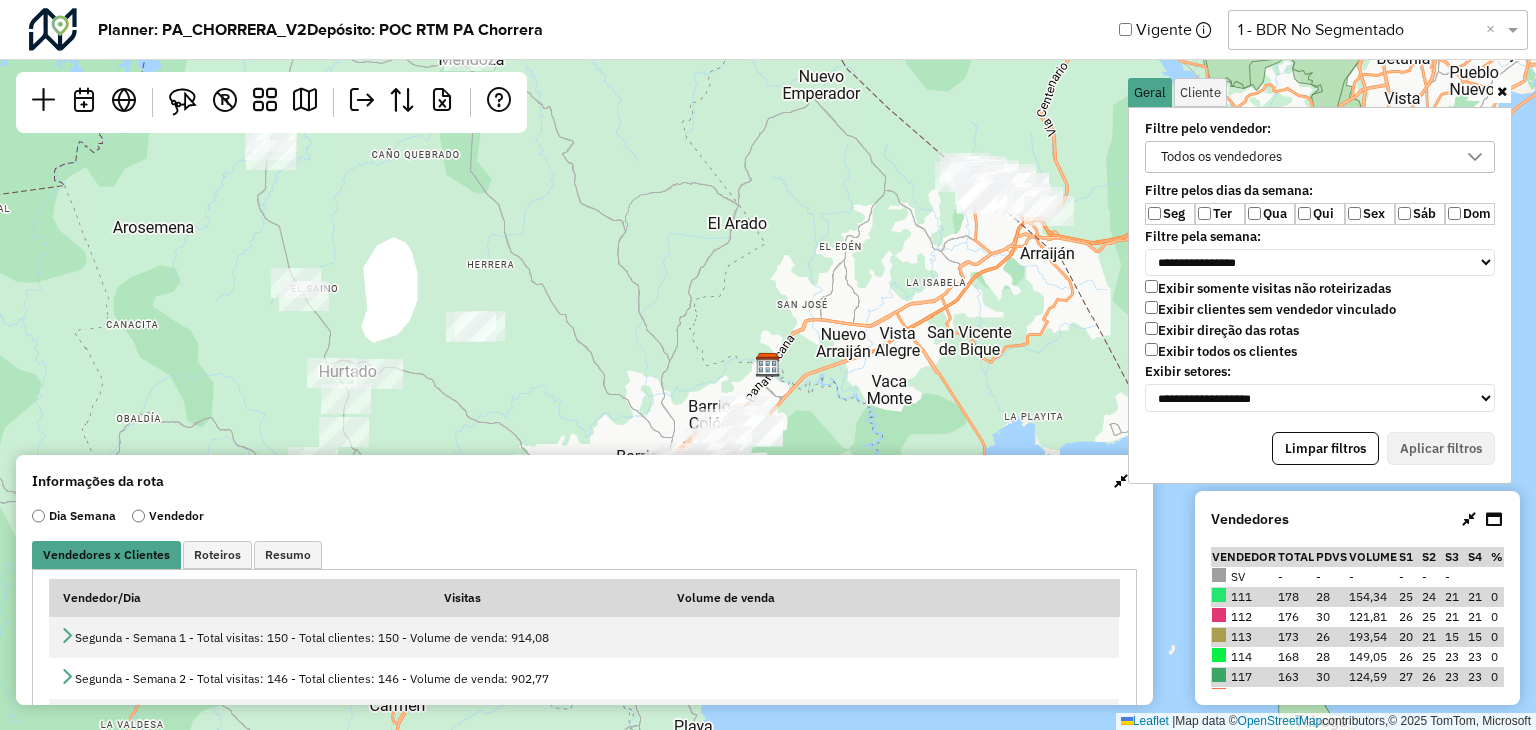 click on "Ter" at bounding box center (1220, 214) 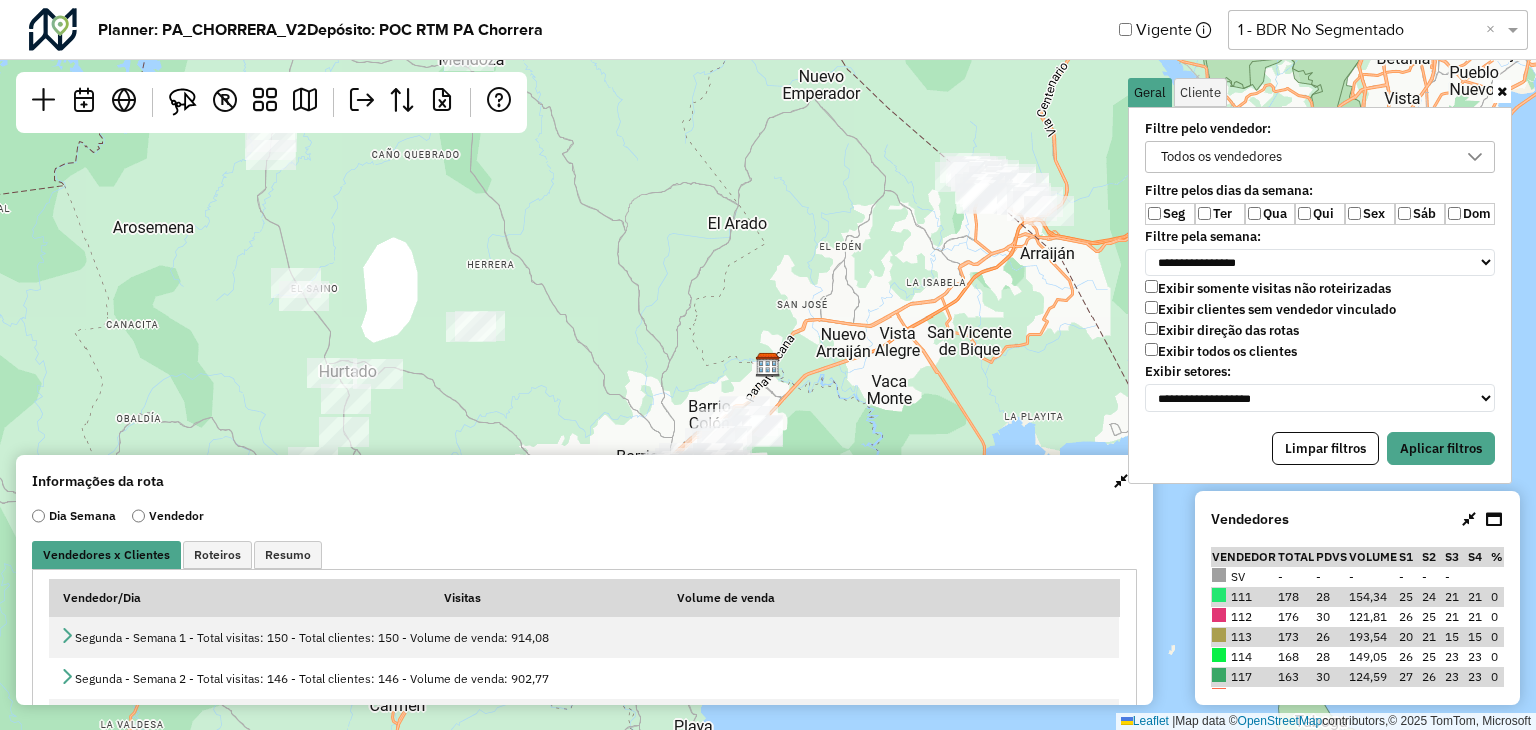 click on "Qua" at bounding box center (1270, 214) 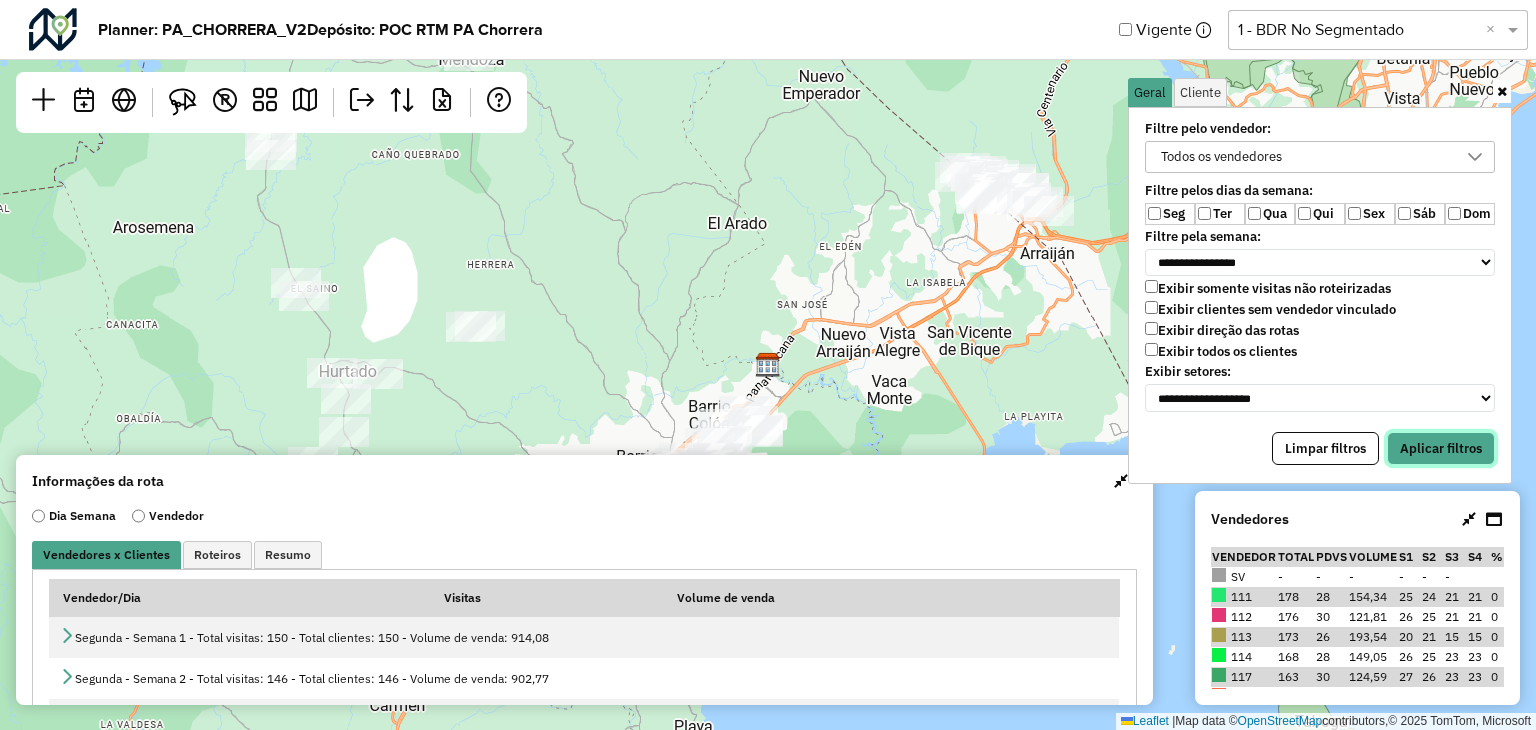 click on "Aplicar filtros" at bounding box center [1441, 449] 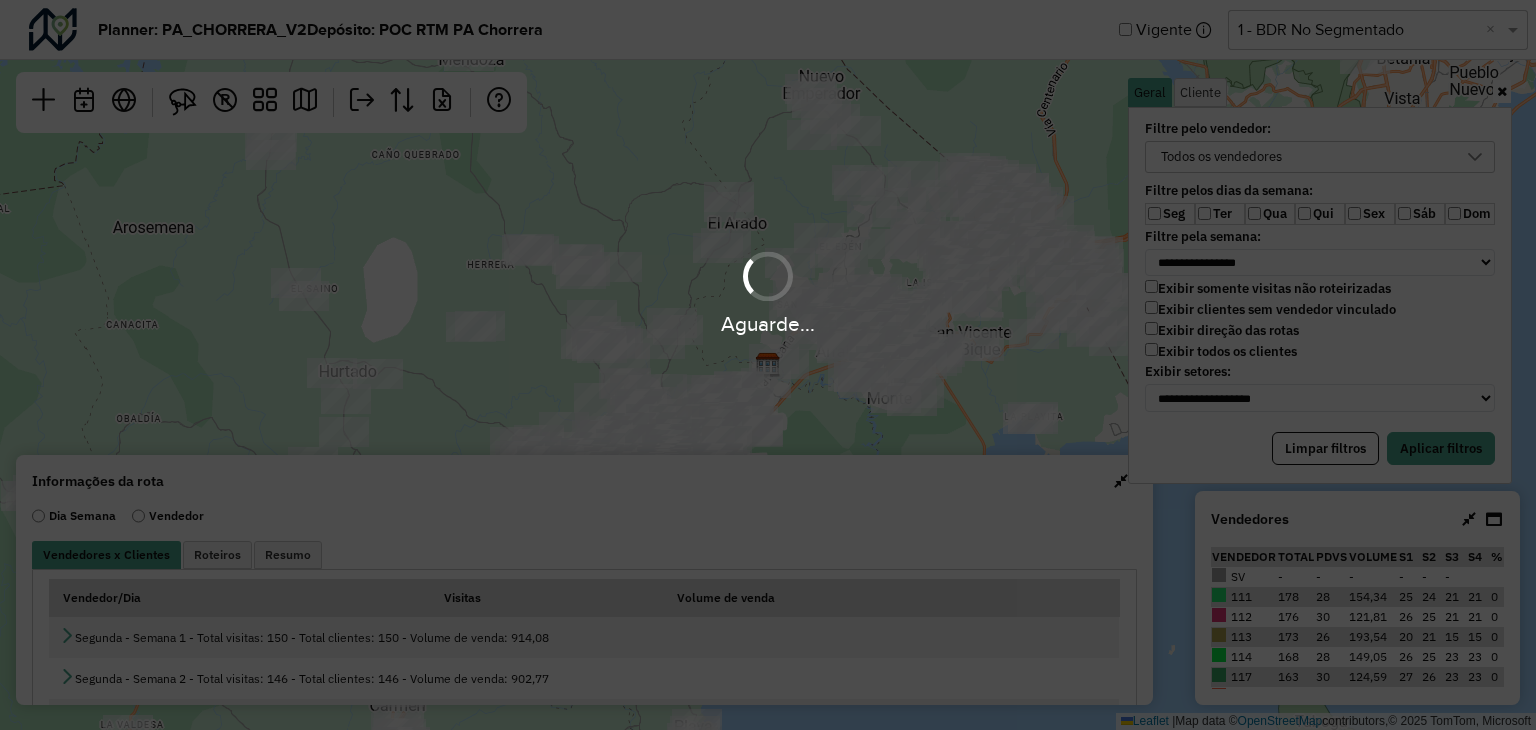 click on "Aguarde..." at bounding box center (768, 365) 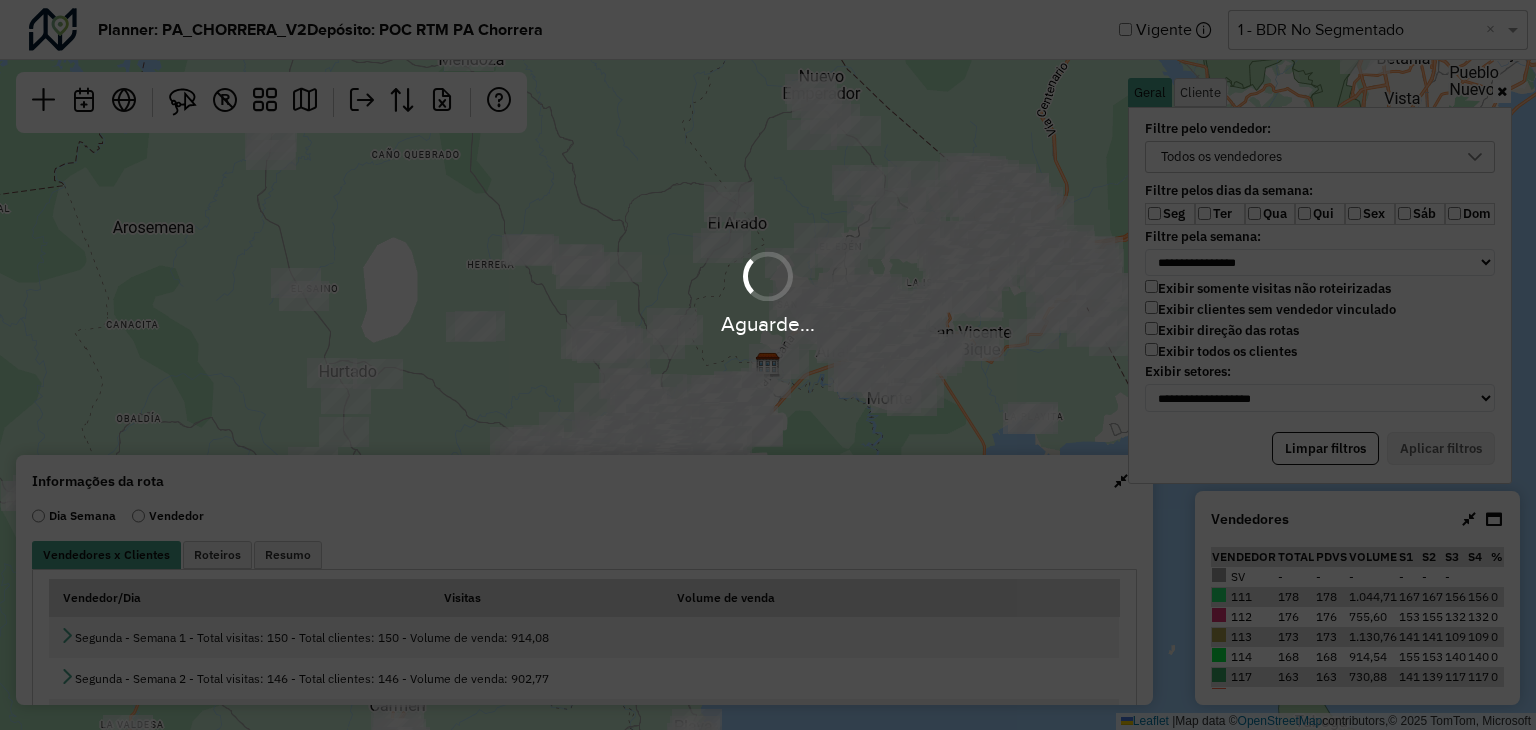 click on "Aguarde..." at bounding box center [768, 365] 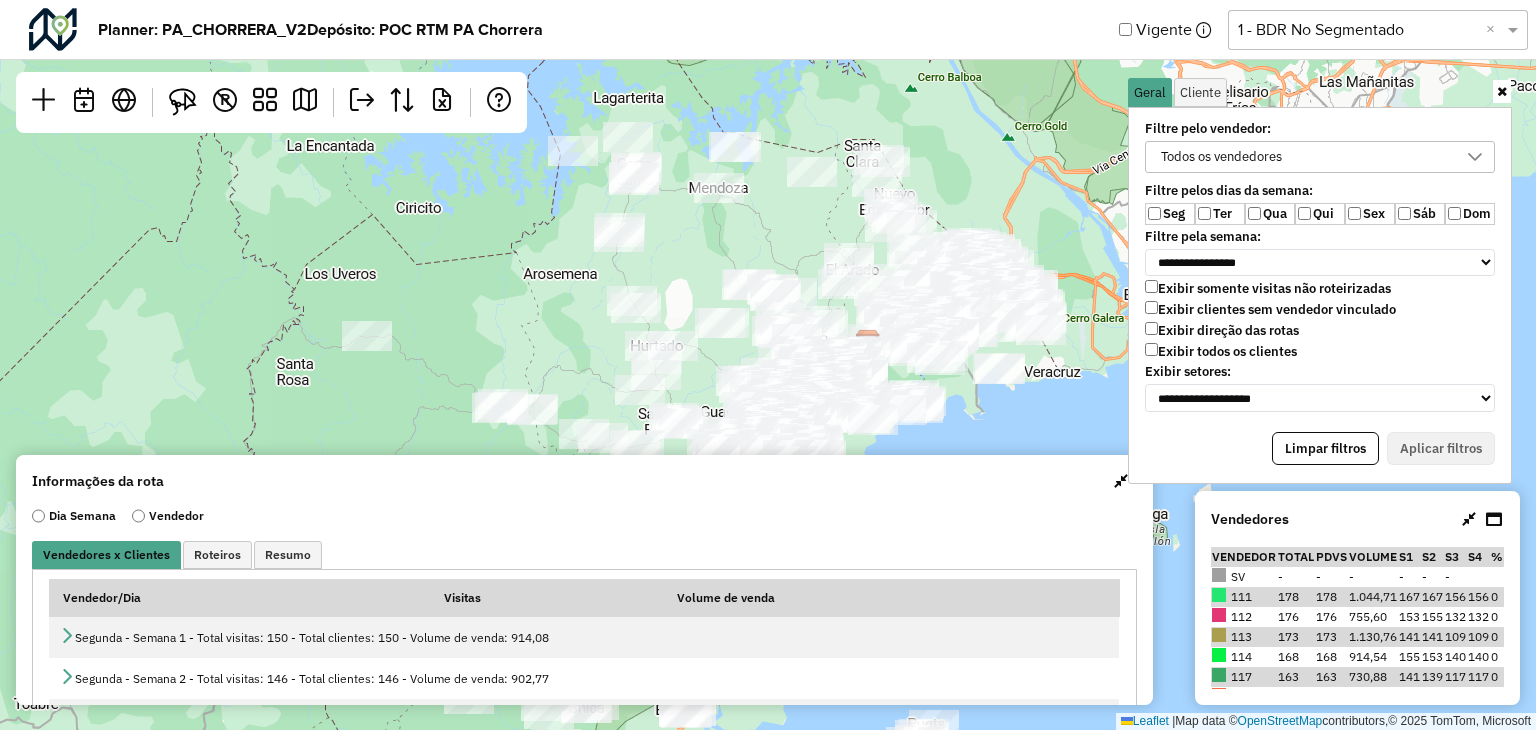 click at bounding box center (1121, 481) 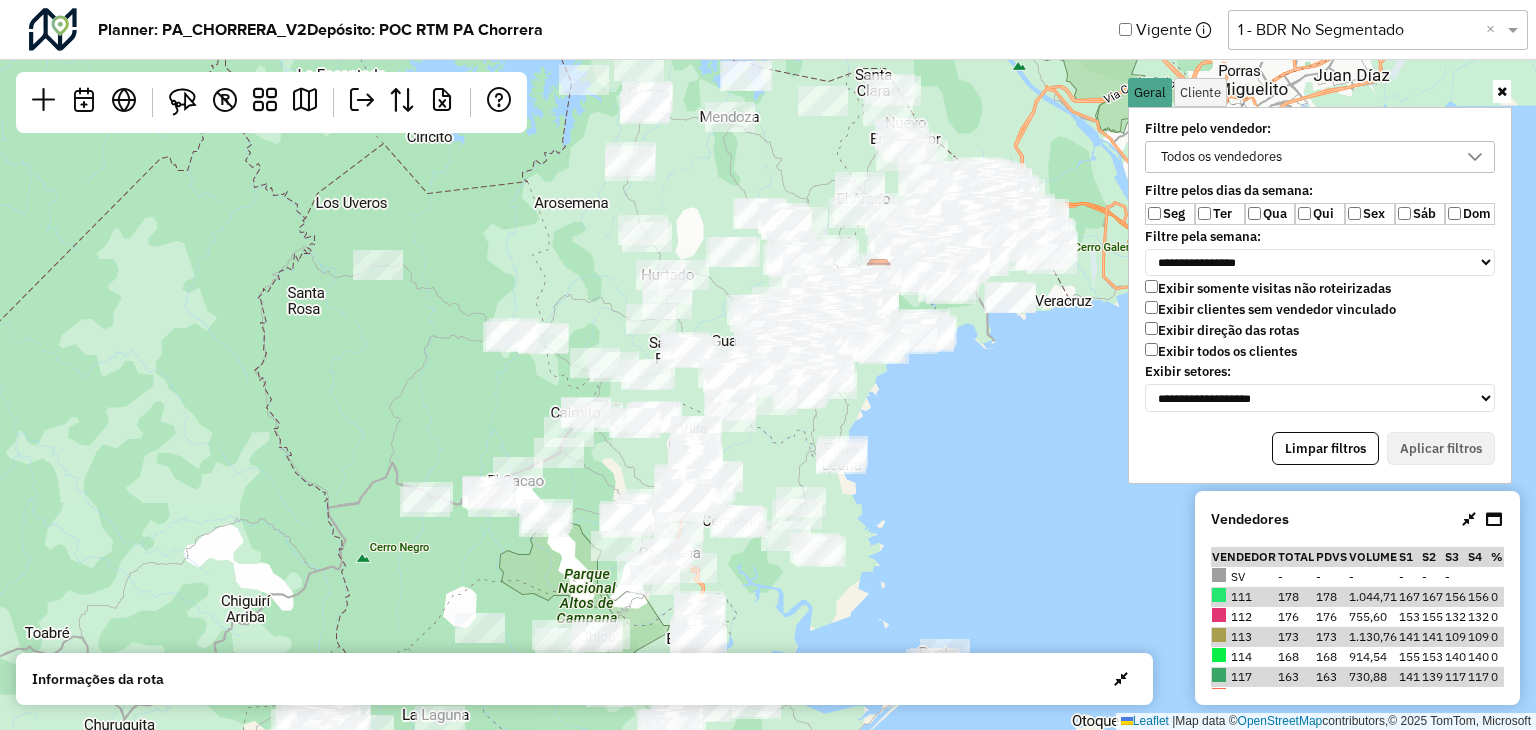 drag, startPoint x: 1066, startPoint y: 396, endPoint x: 1077, endPoint y: 325, distance: 71.84706 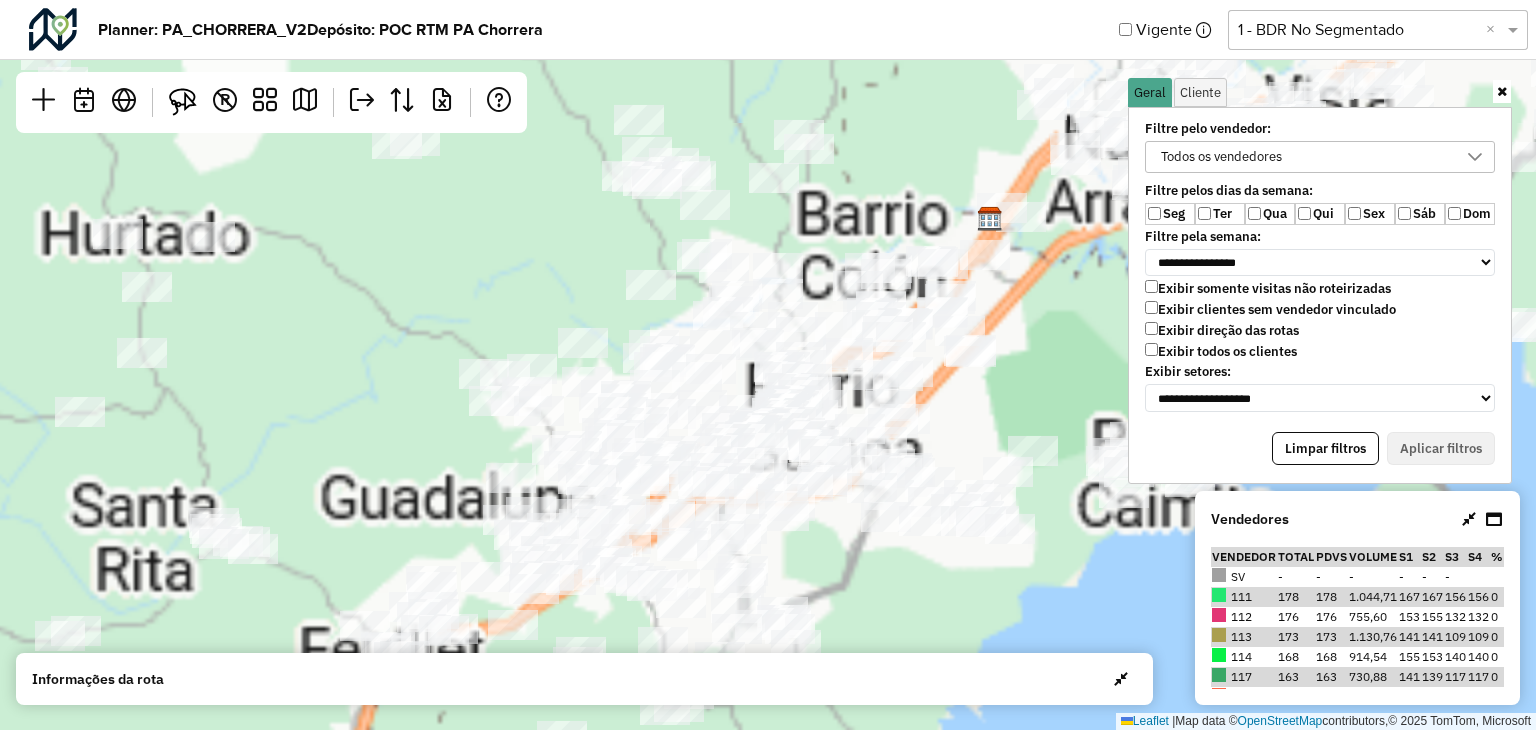 drag, startPoint x: 1002, startPoint y: 289, endPoint x: 746, endPoint y: 393, distance: 276.31866 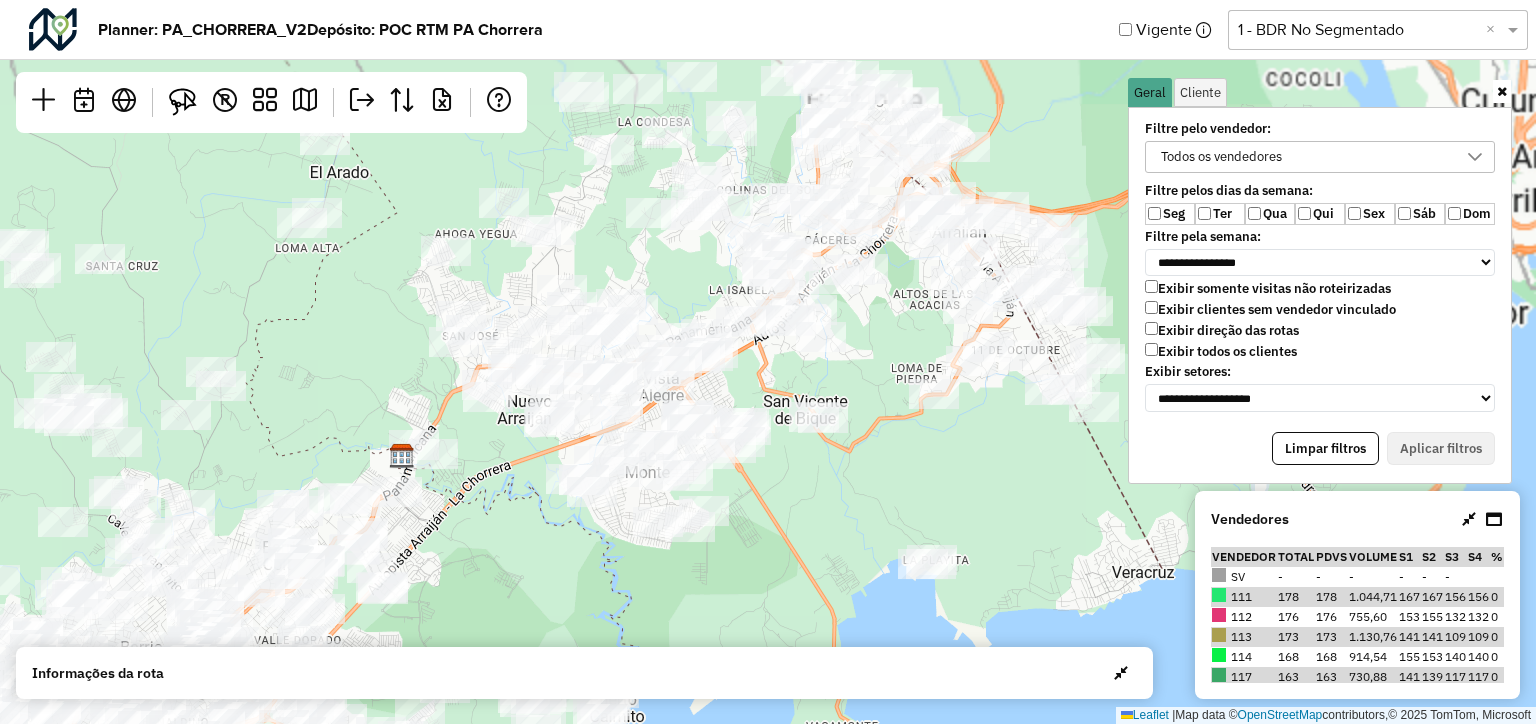 click 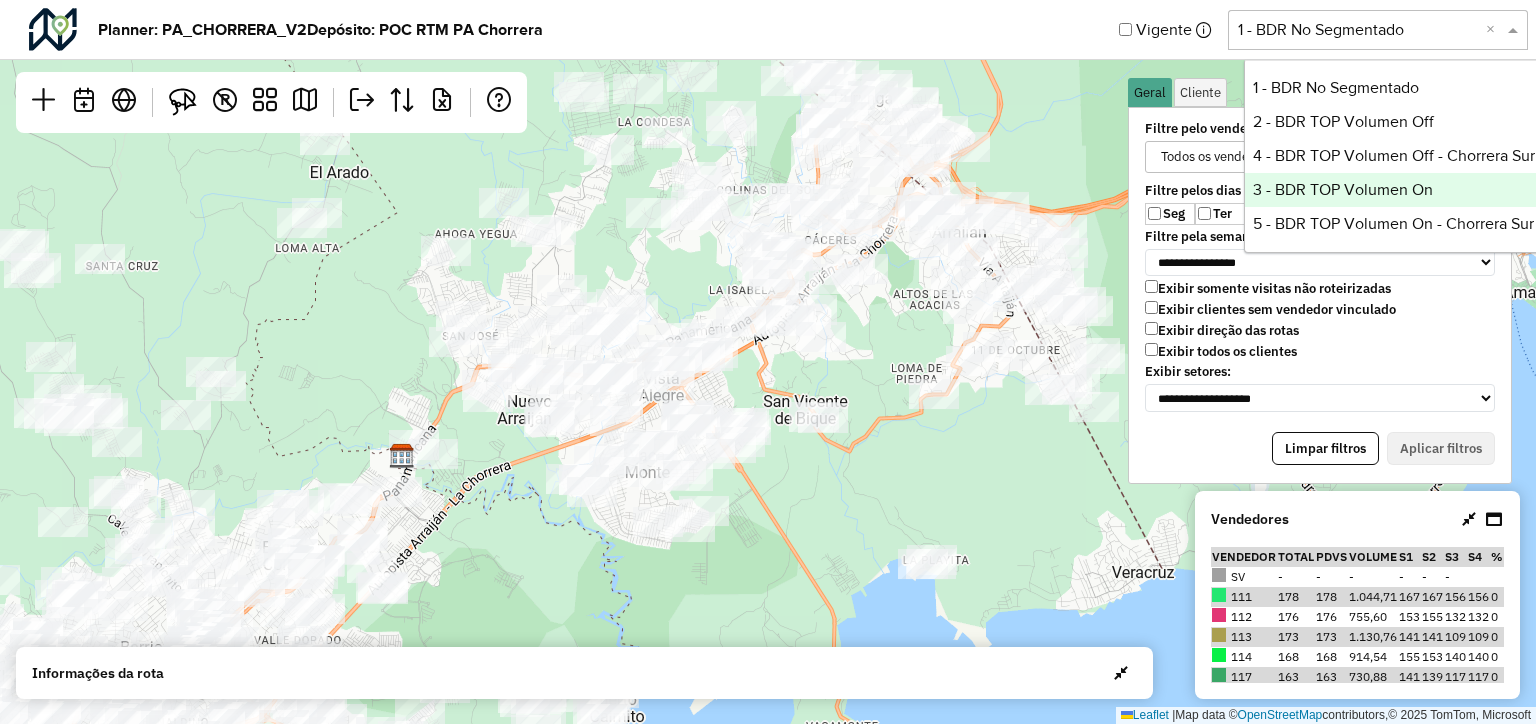 click on "3 - BDR TOP Volumen On" at bounding box center (1394, 190) 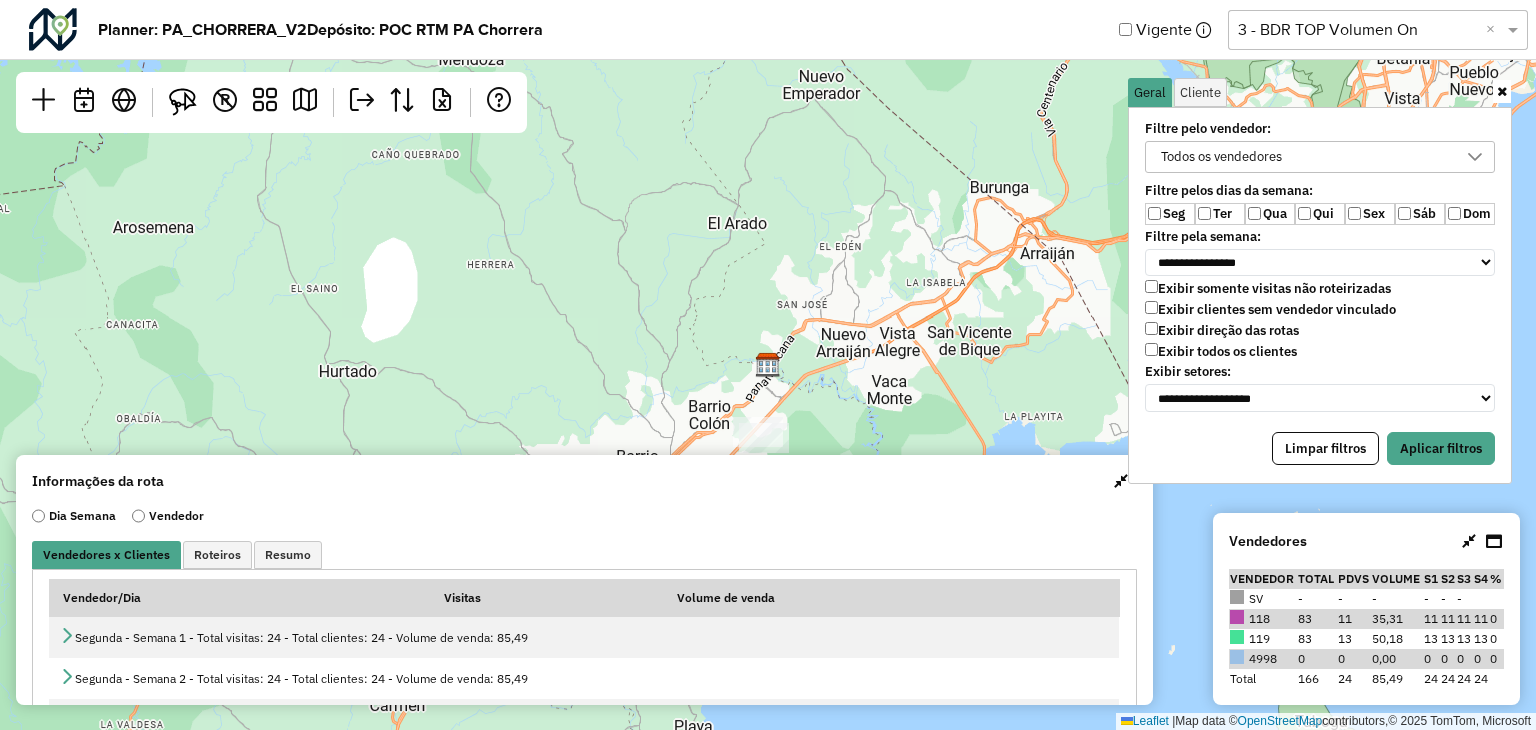 click on "Qua" at bounding box center (1270, 214) 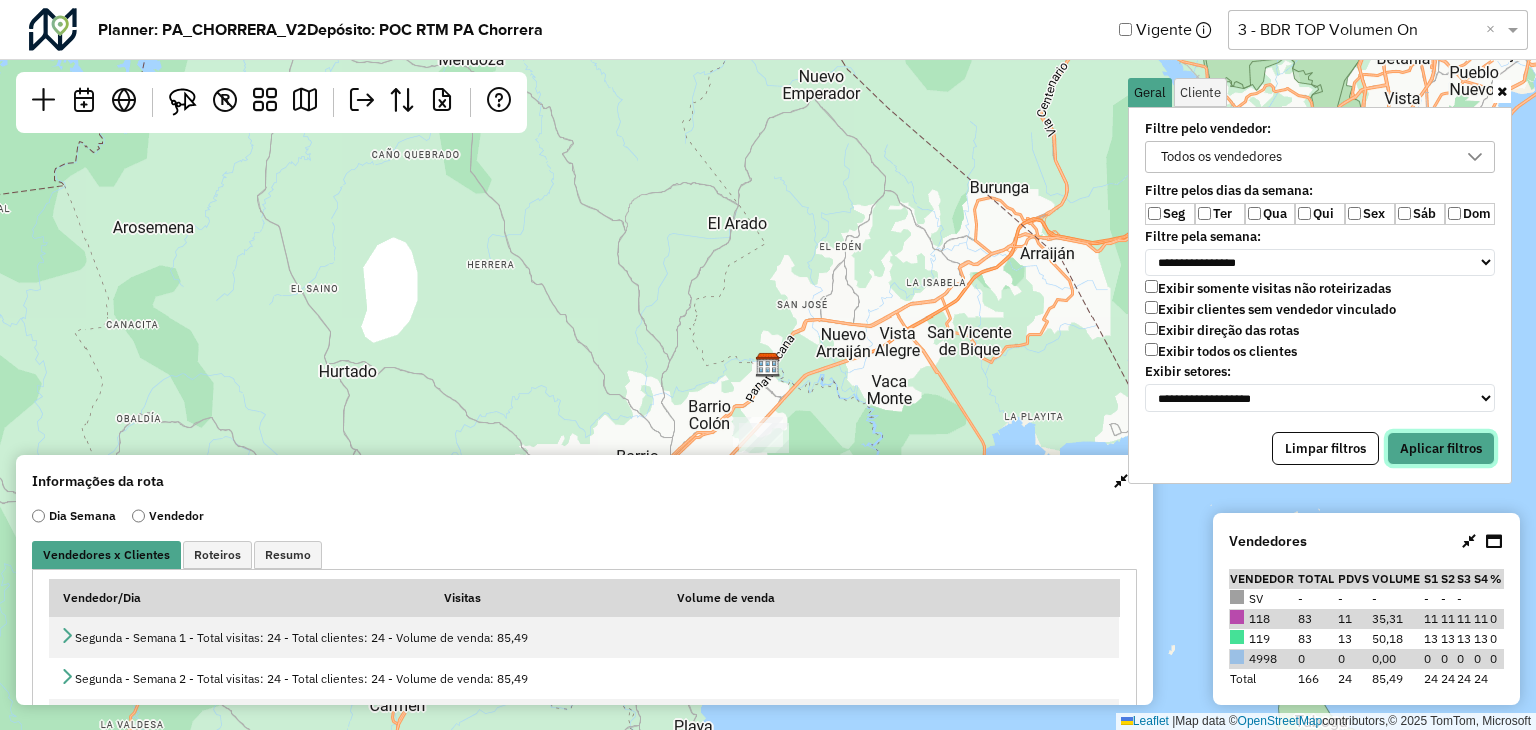 click on "Aplicar filtros" at bounding box center [1441, 449] 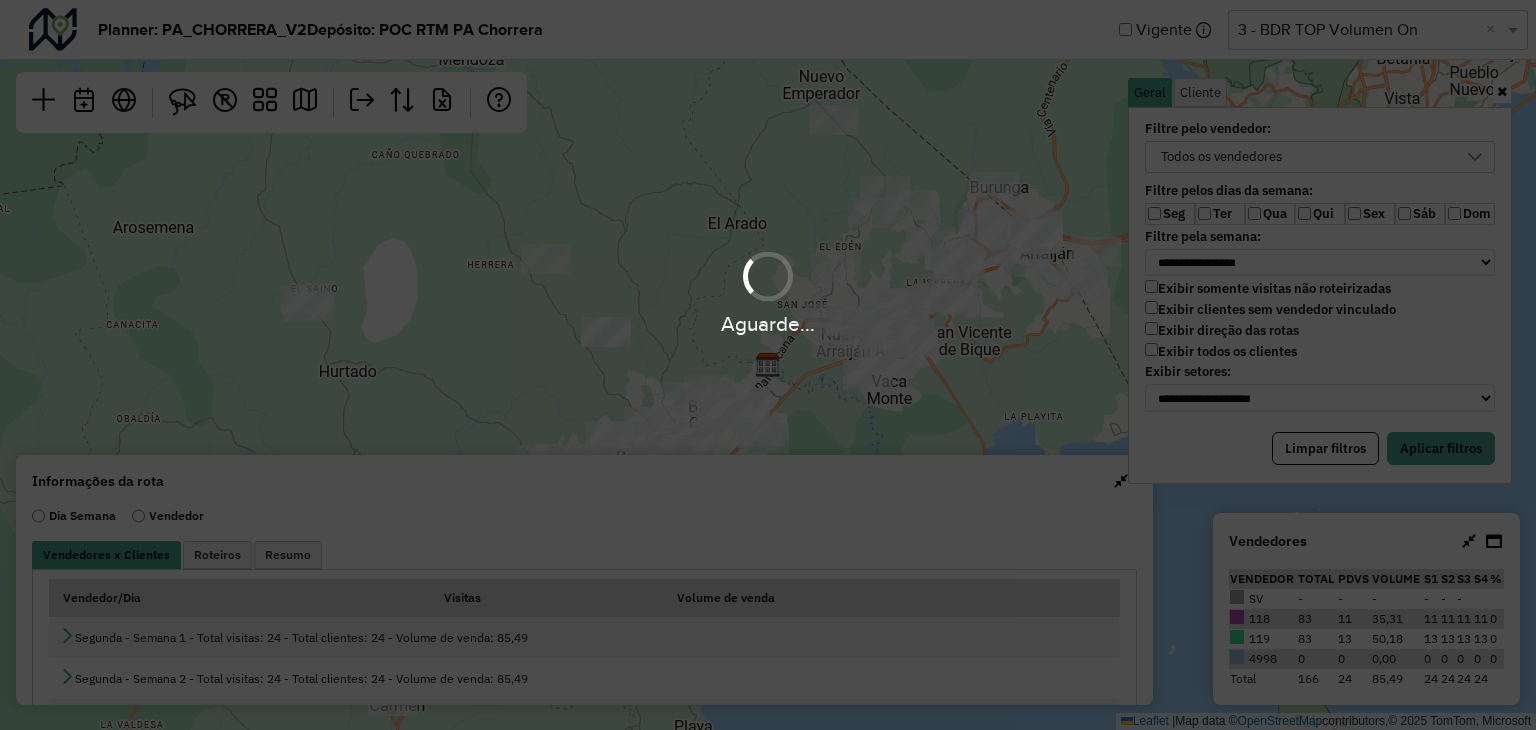 click on "Aguarde..." at bounding box center (768, 365) 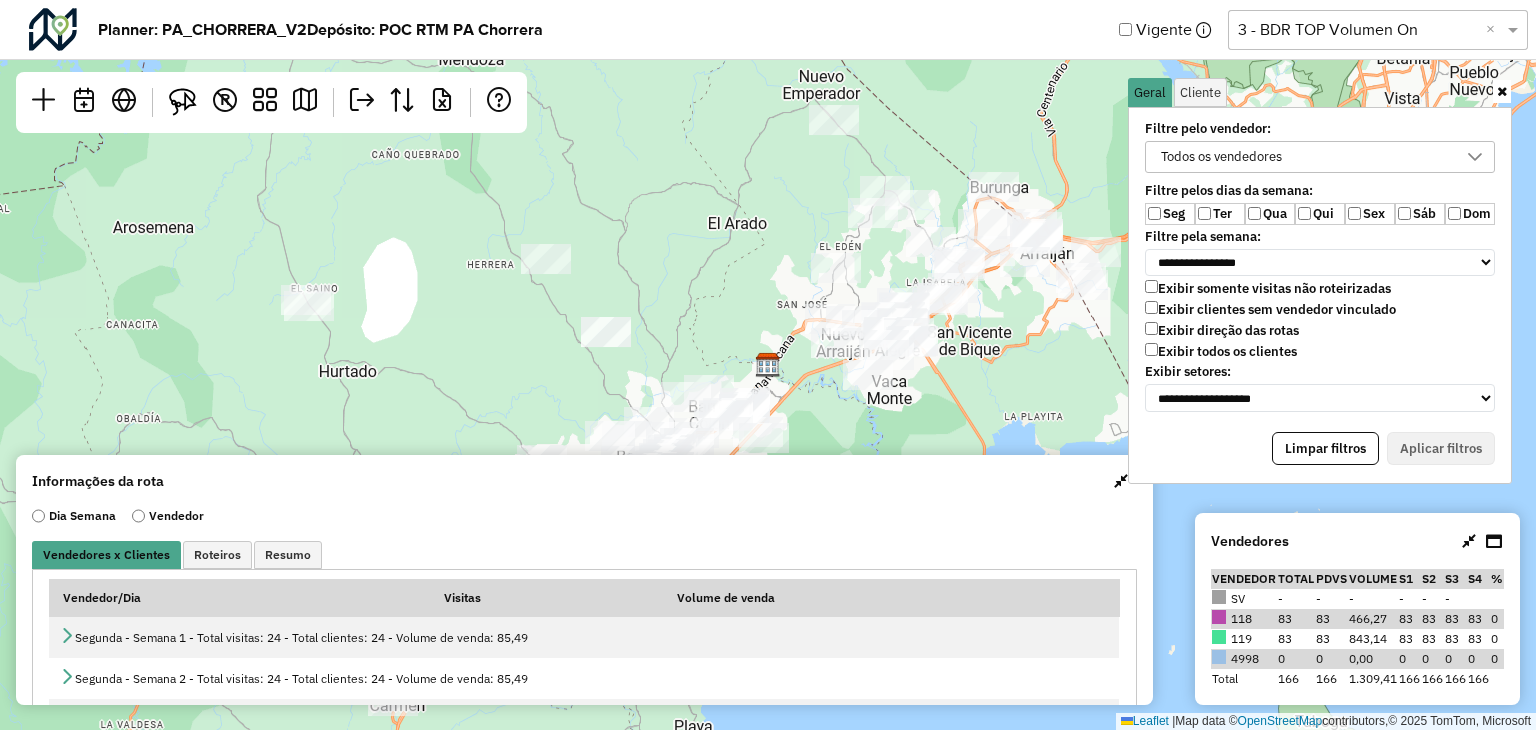 click at bounding box center (1121, 481) 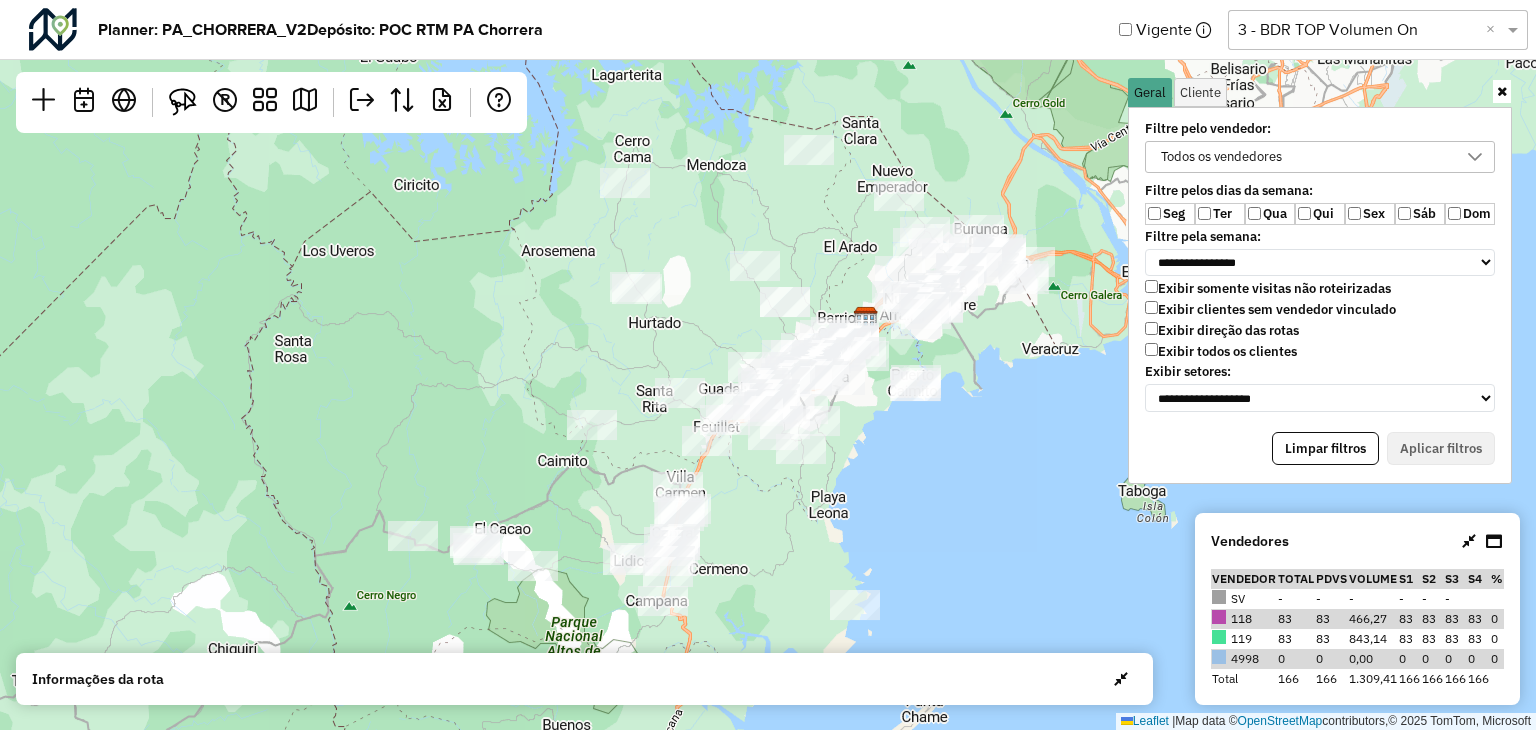 drag, startPoint x: 993, startPoint y: 355, endPoint x: 988, endPoint y: 251, distance: 104.120125 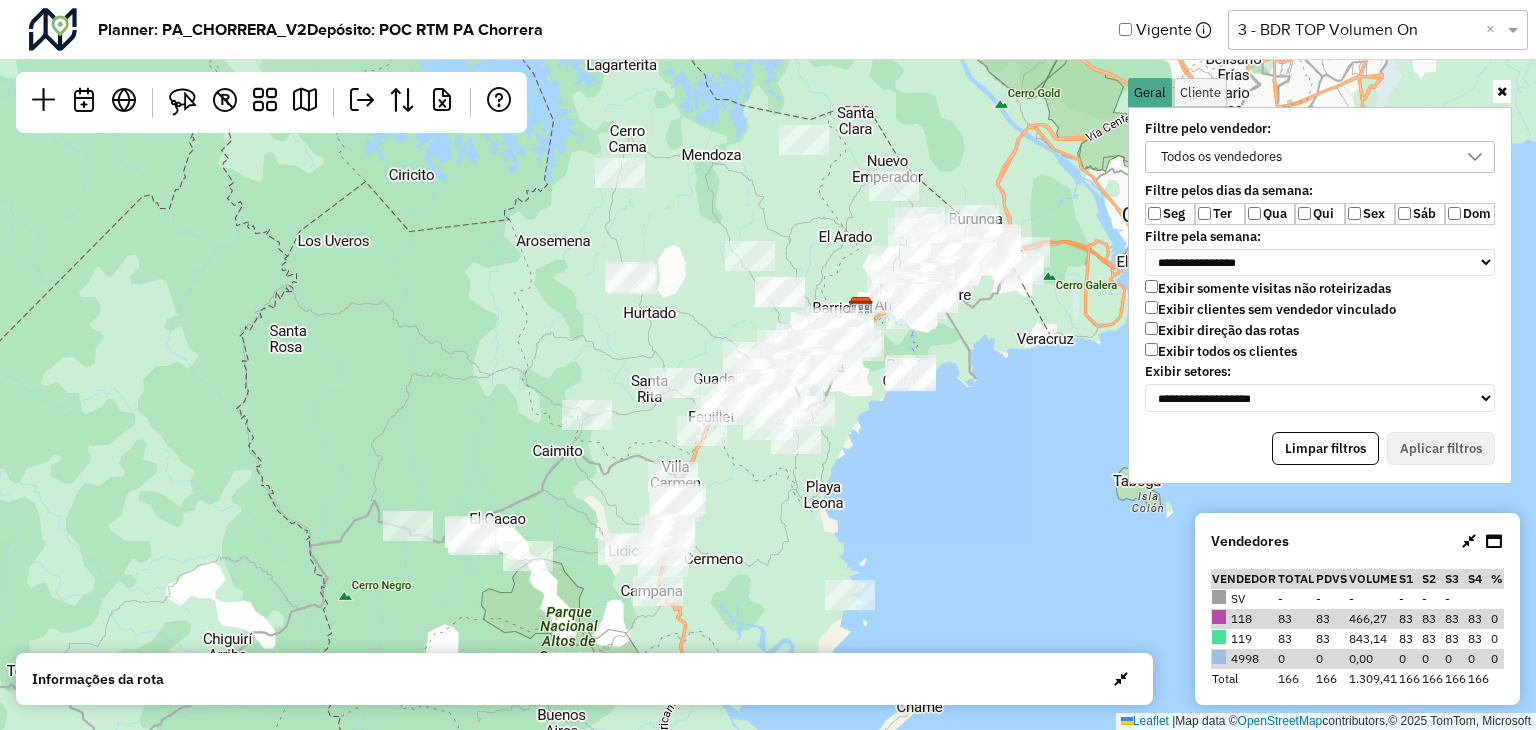 drag, startPoint x: 972, startPoint y: 346, endPoint x: 972, endPoint y: 440, distance: 94 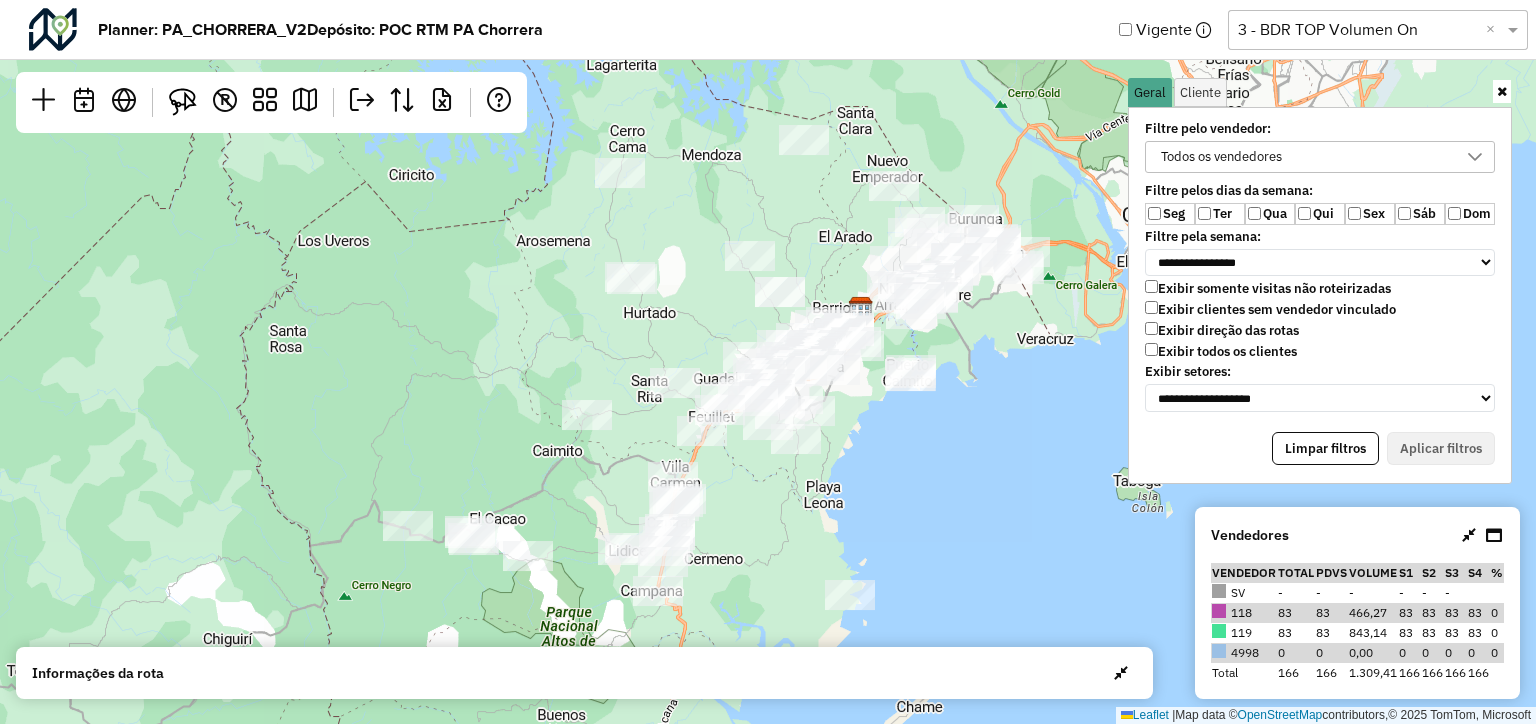 click 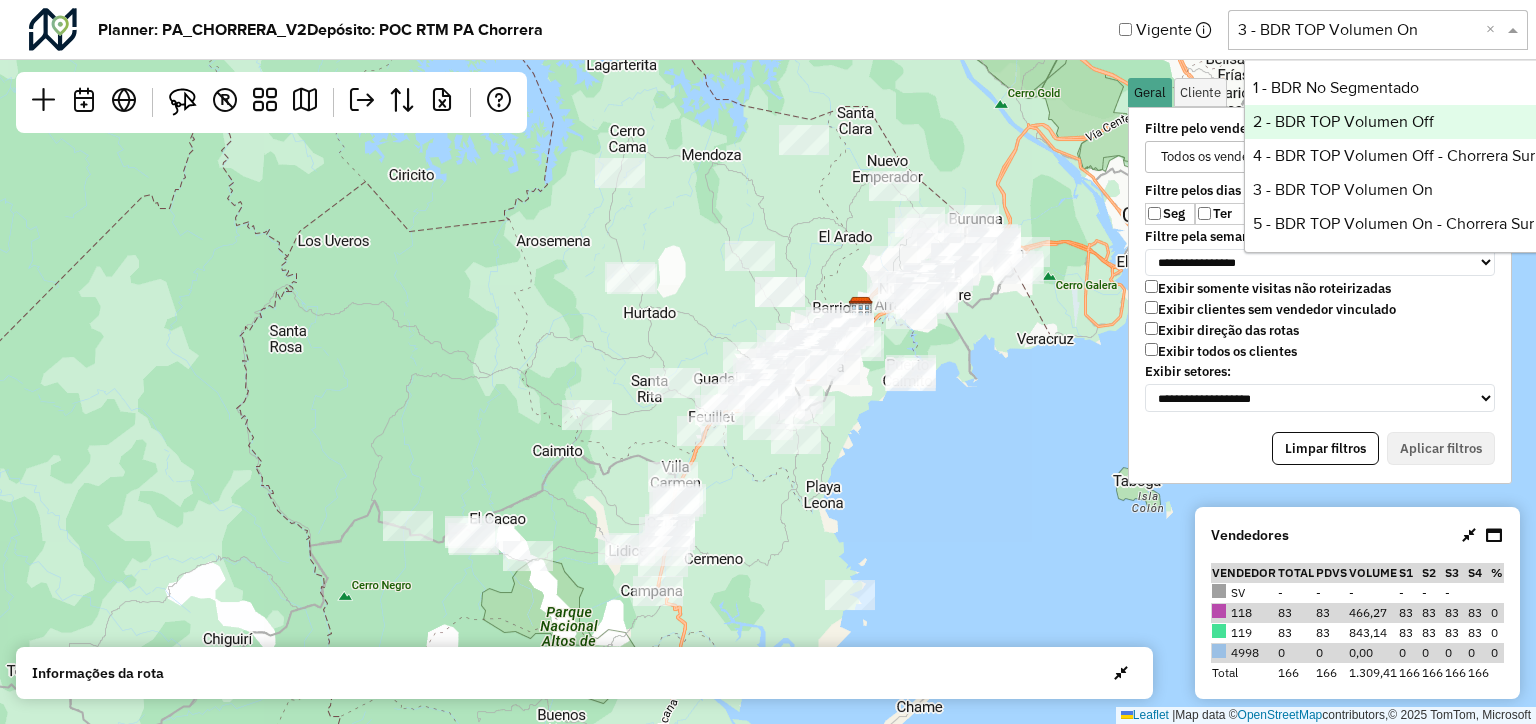 click on "2 - BDR TOP Volumen Off" at bounding box center (1394, 122) 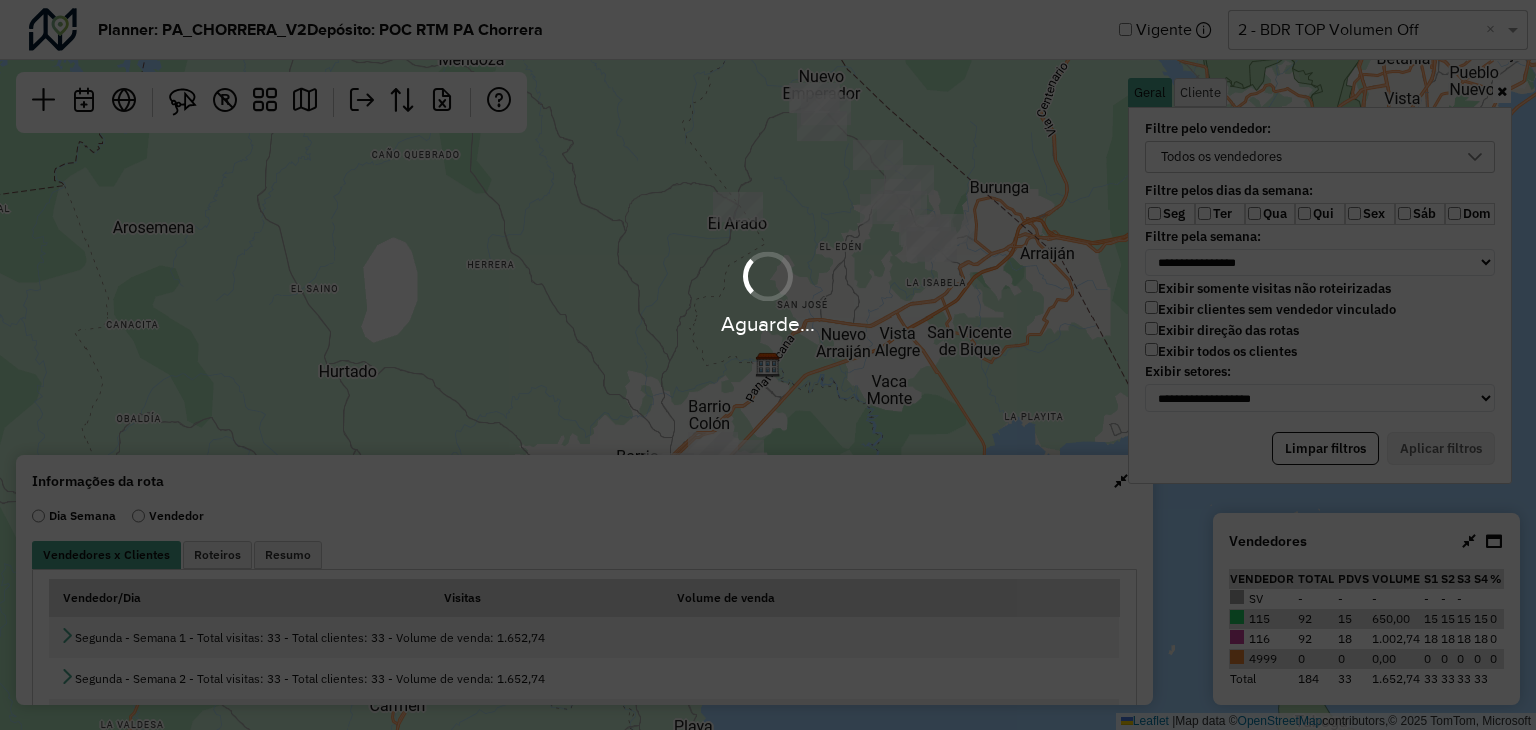 click on "Ter" at bounding box center (1220, 214) 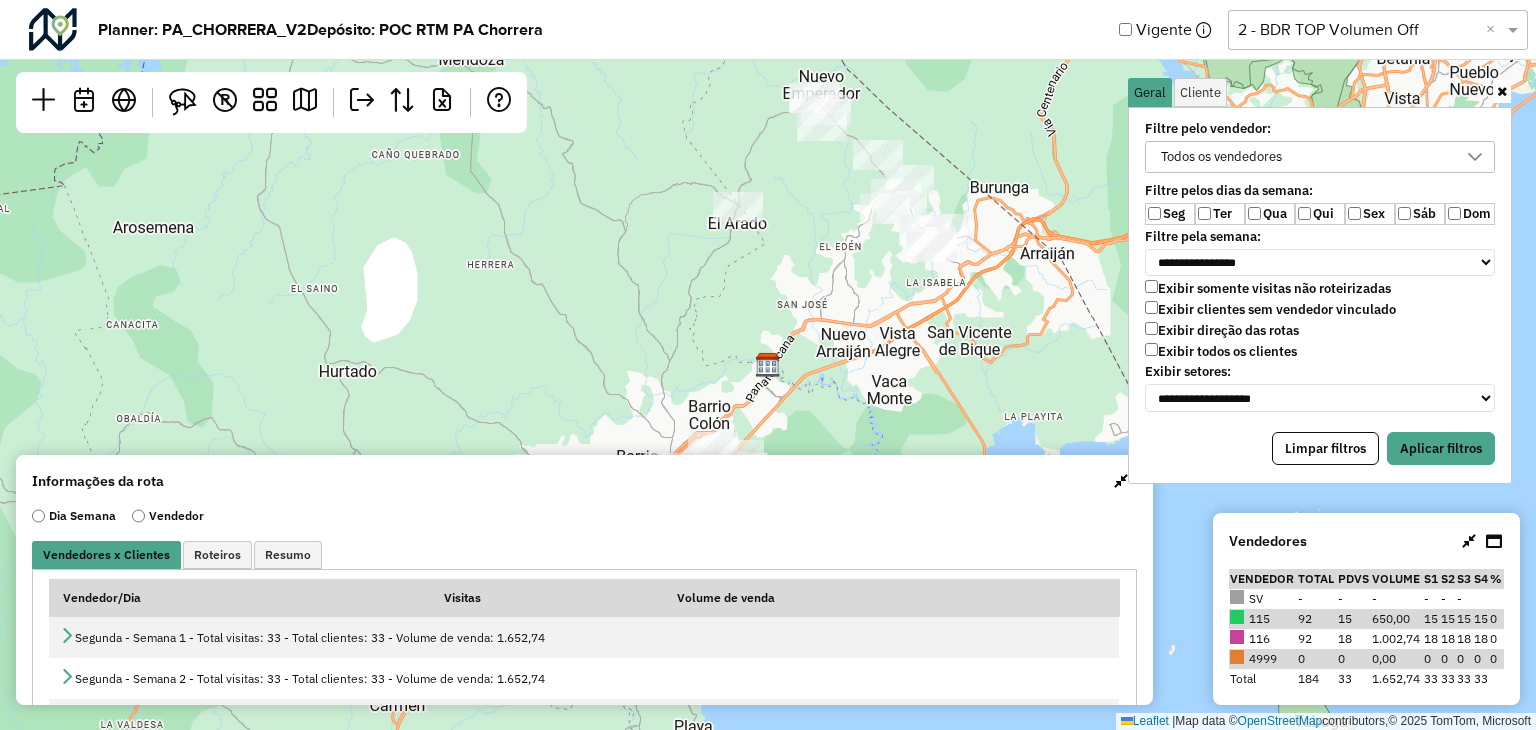 click on "Qui" at bounding box center [1320, 214] 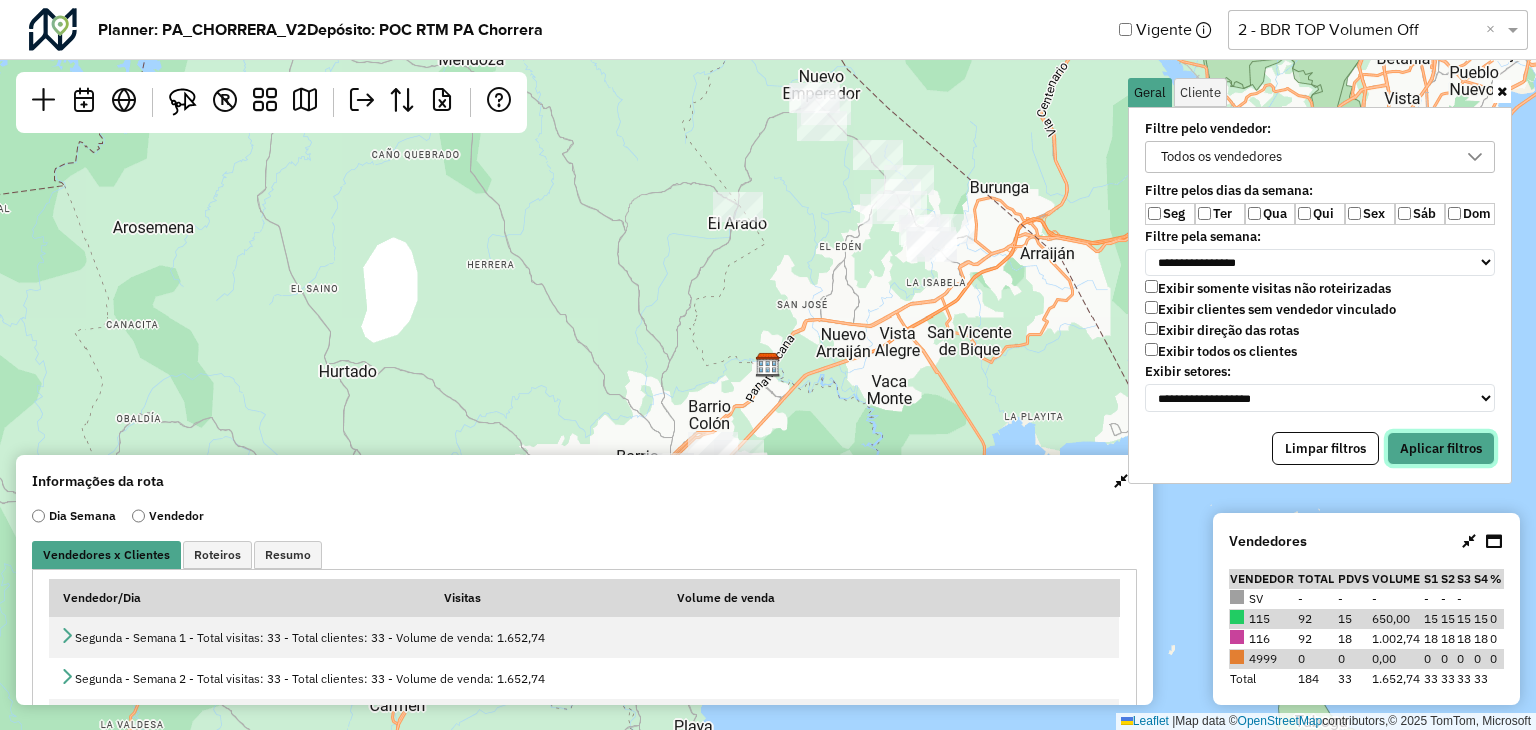 click on "Aplicar filtros" at bounding box center [1441, 449] 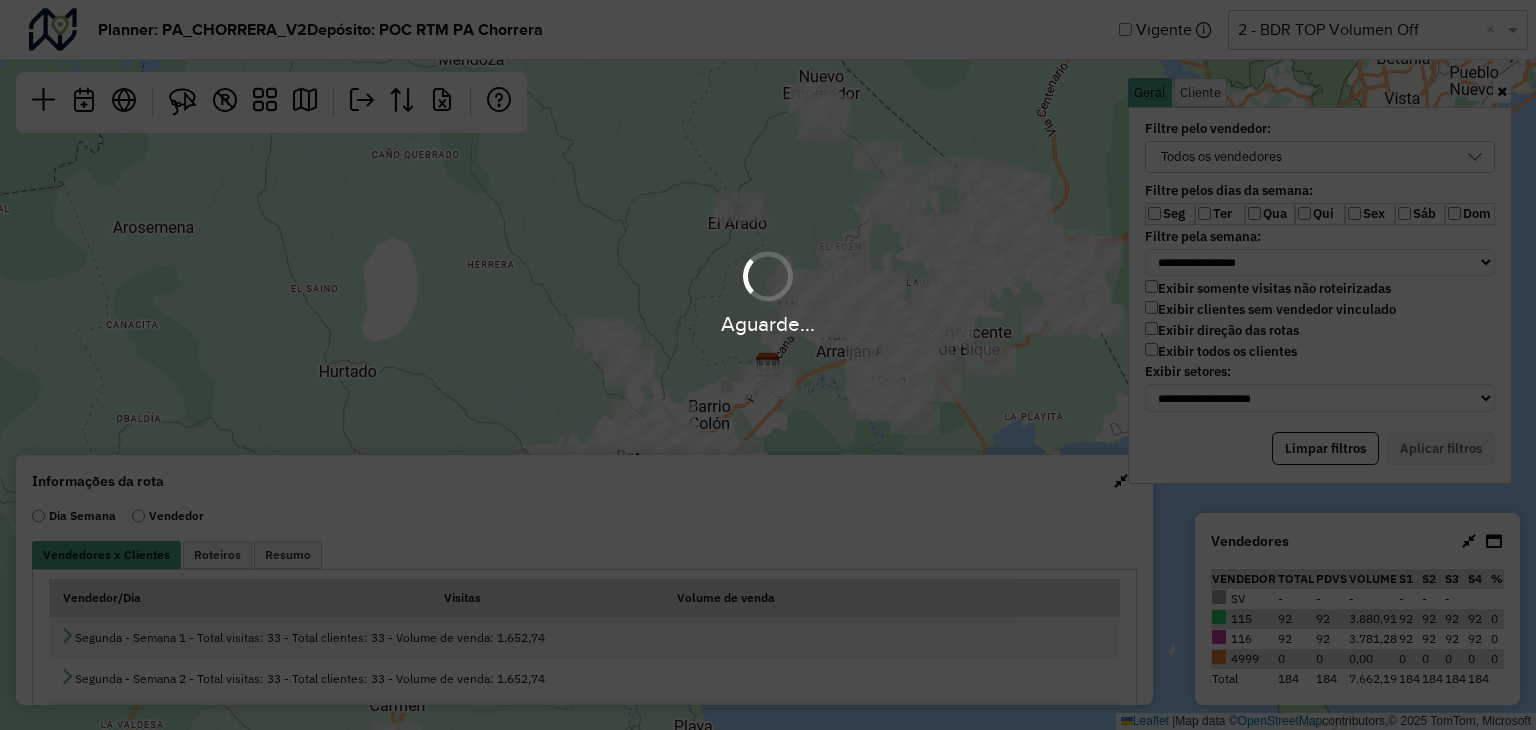 click on "Aguarde..." at bounding box center [768, 365] 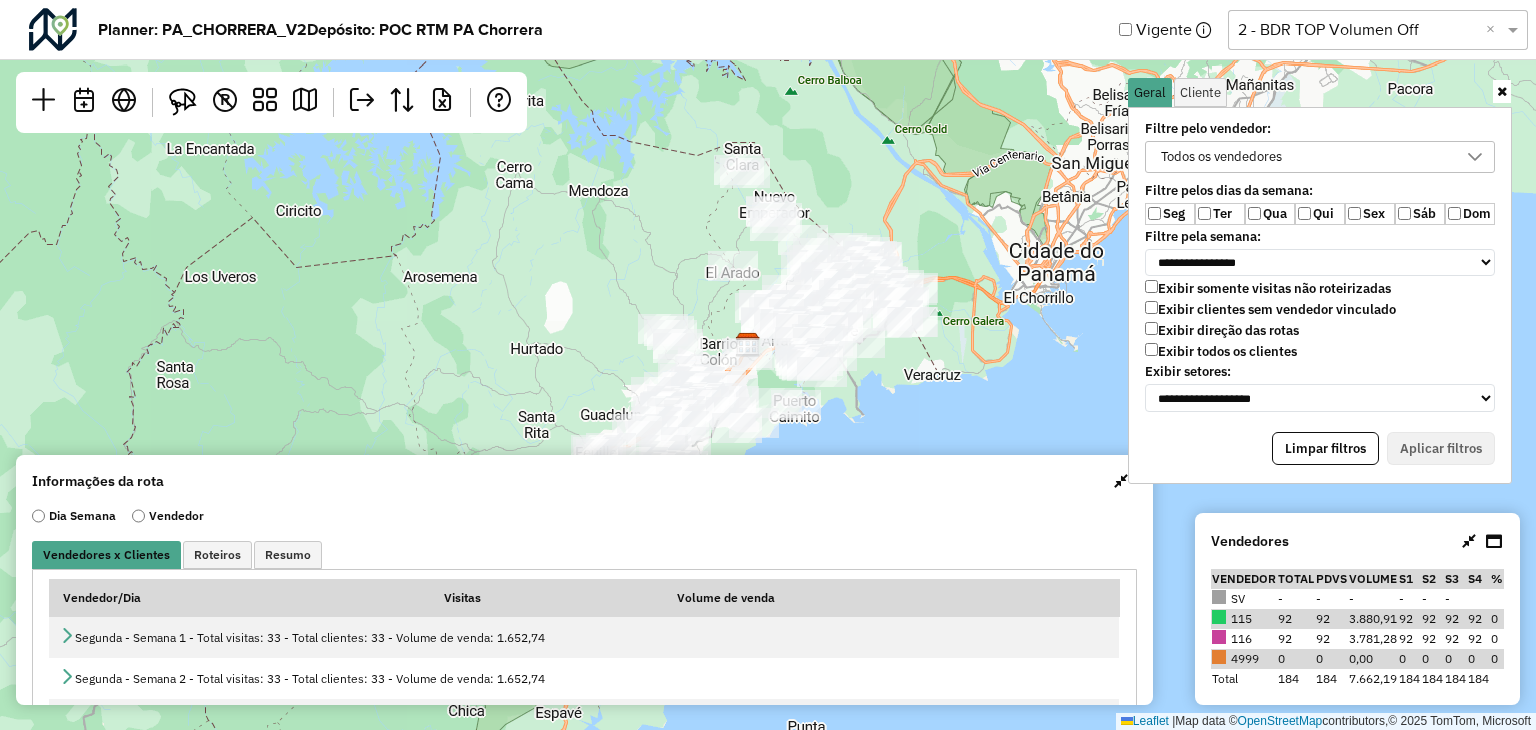 click at bounding box center [1121, 481] 